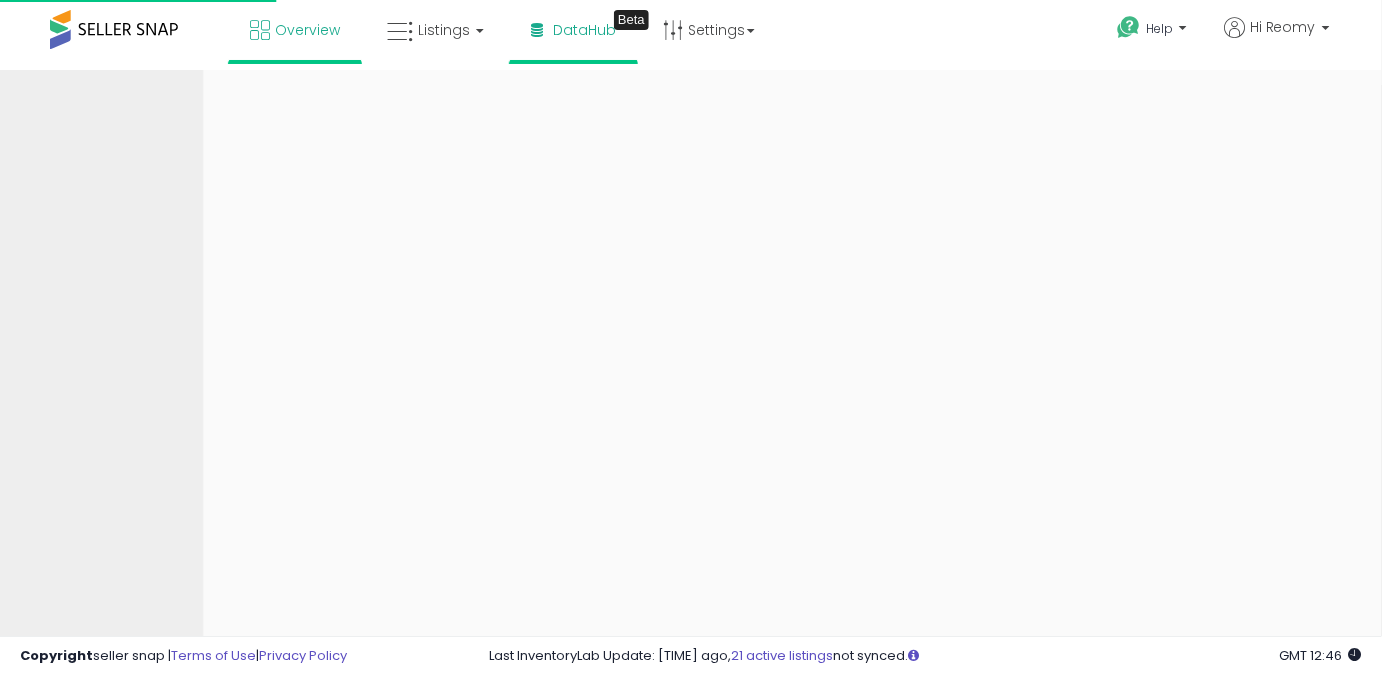 scroll, scrollTop: 0, scrollLeft: 0, axis: both 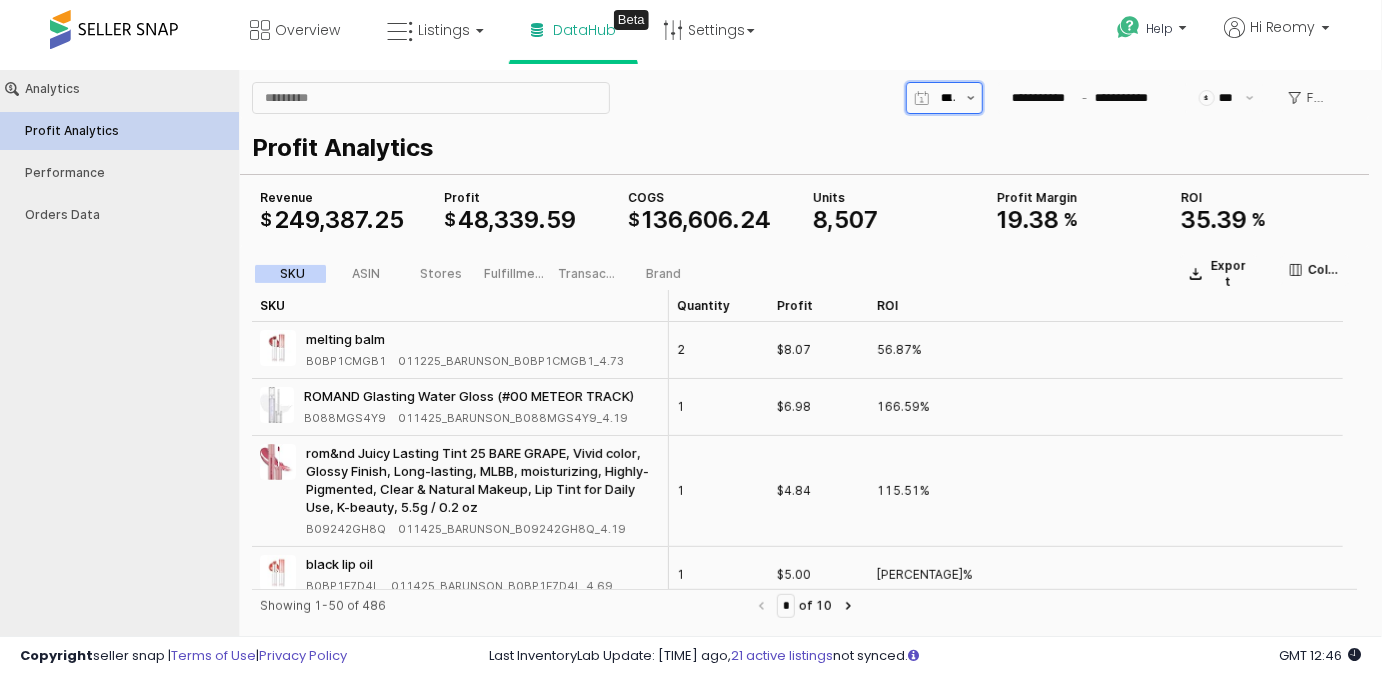 click at bounding box center [971, 97] 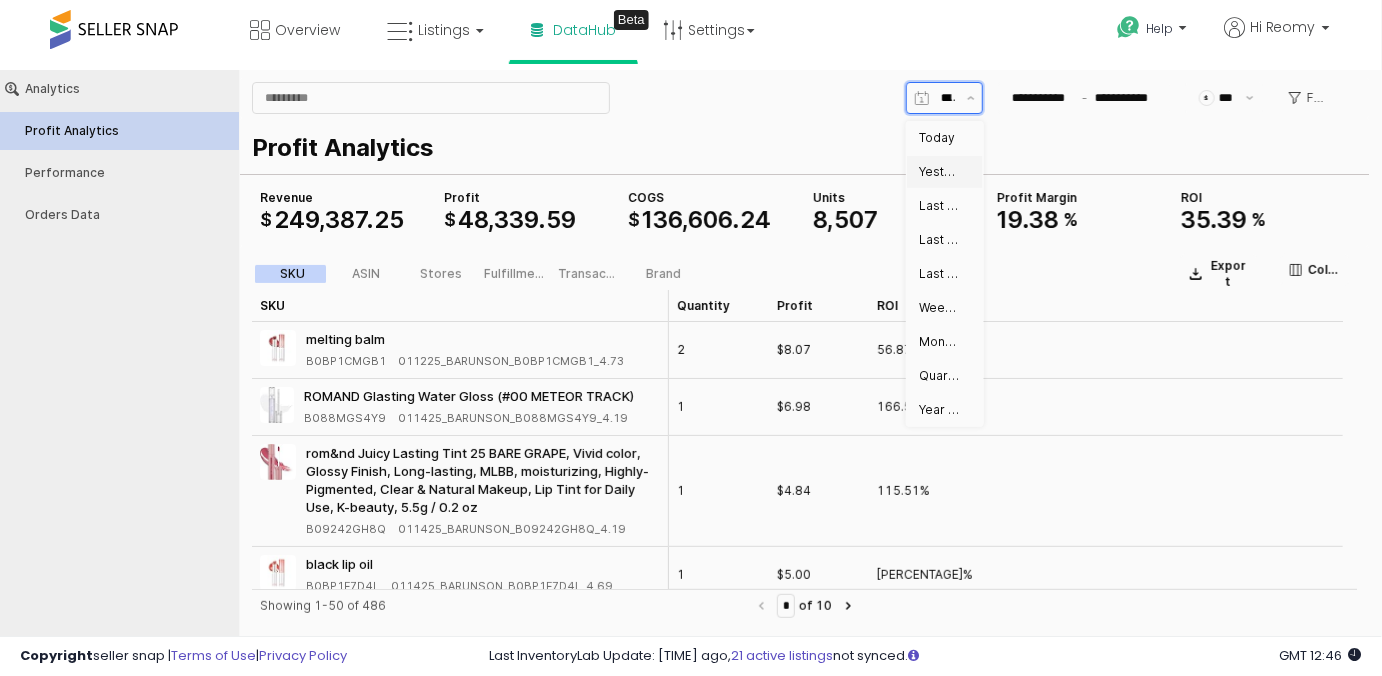 click on "Yesterday" at bounding box center [939, 171] 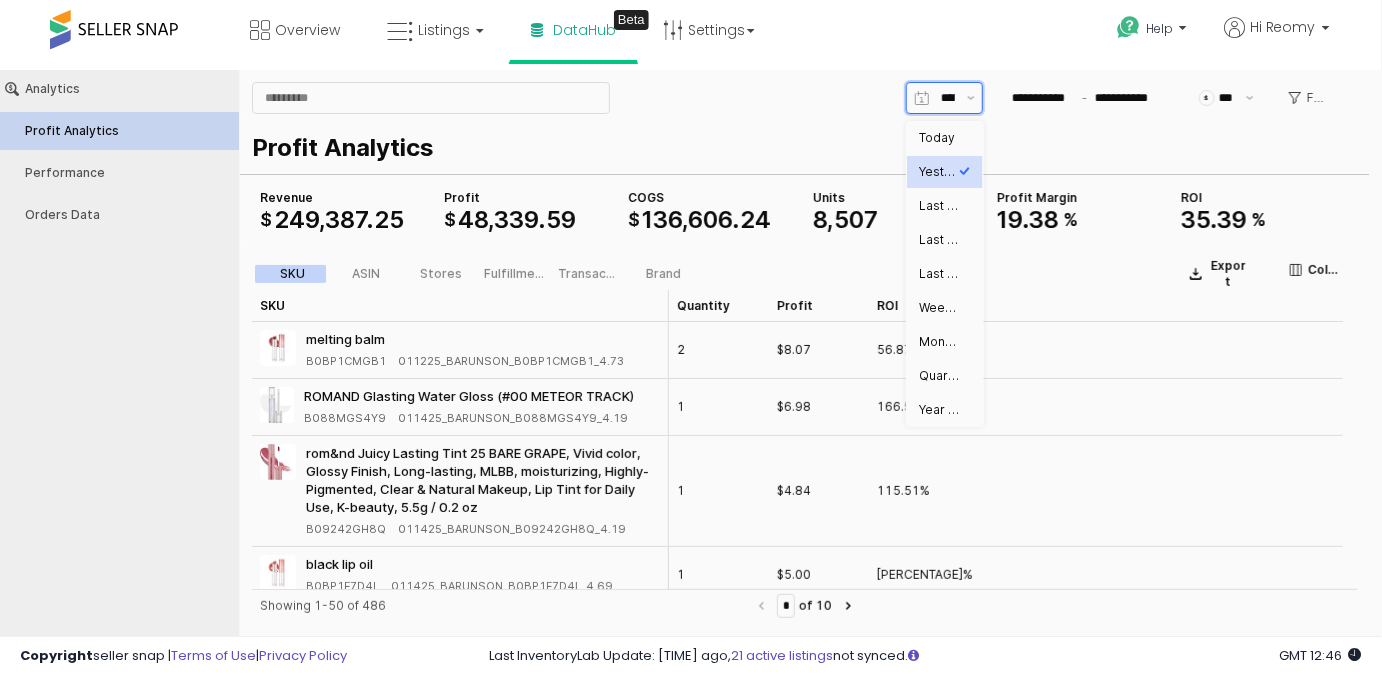 type on "**********" 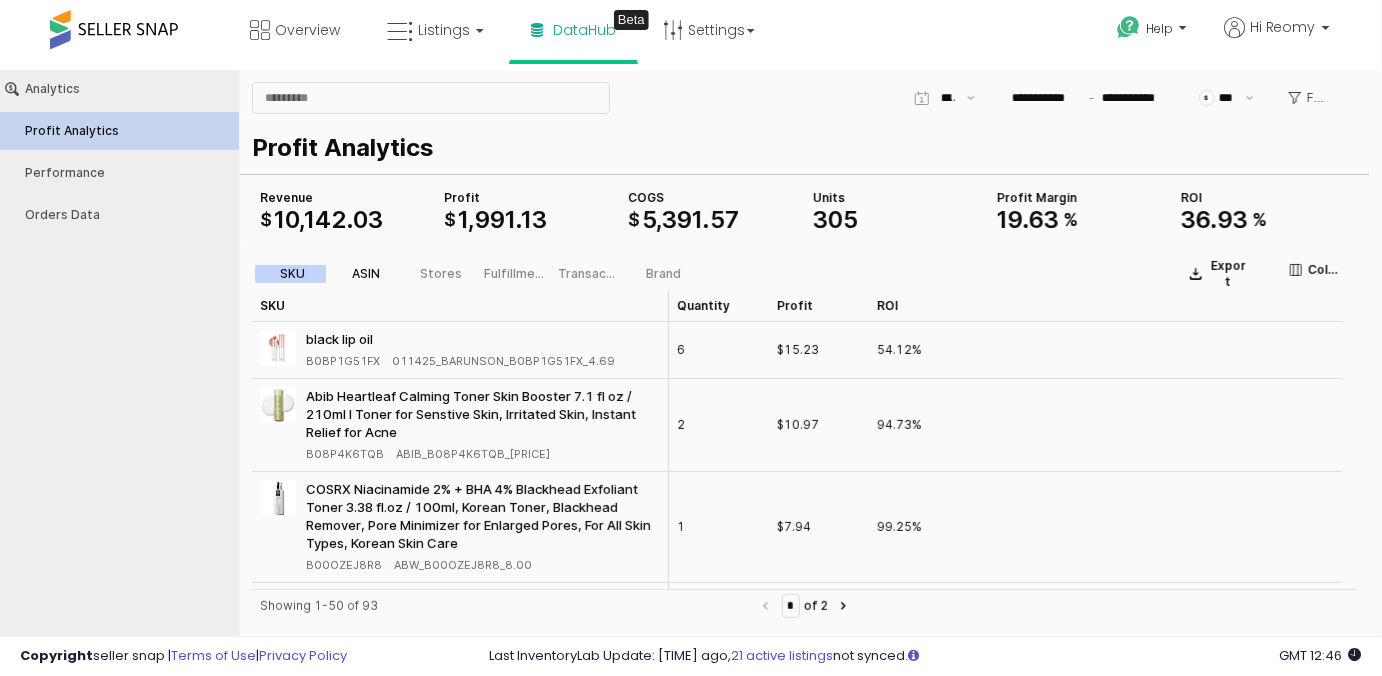 click on "ASIN" at bounding box center (366, 273) 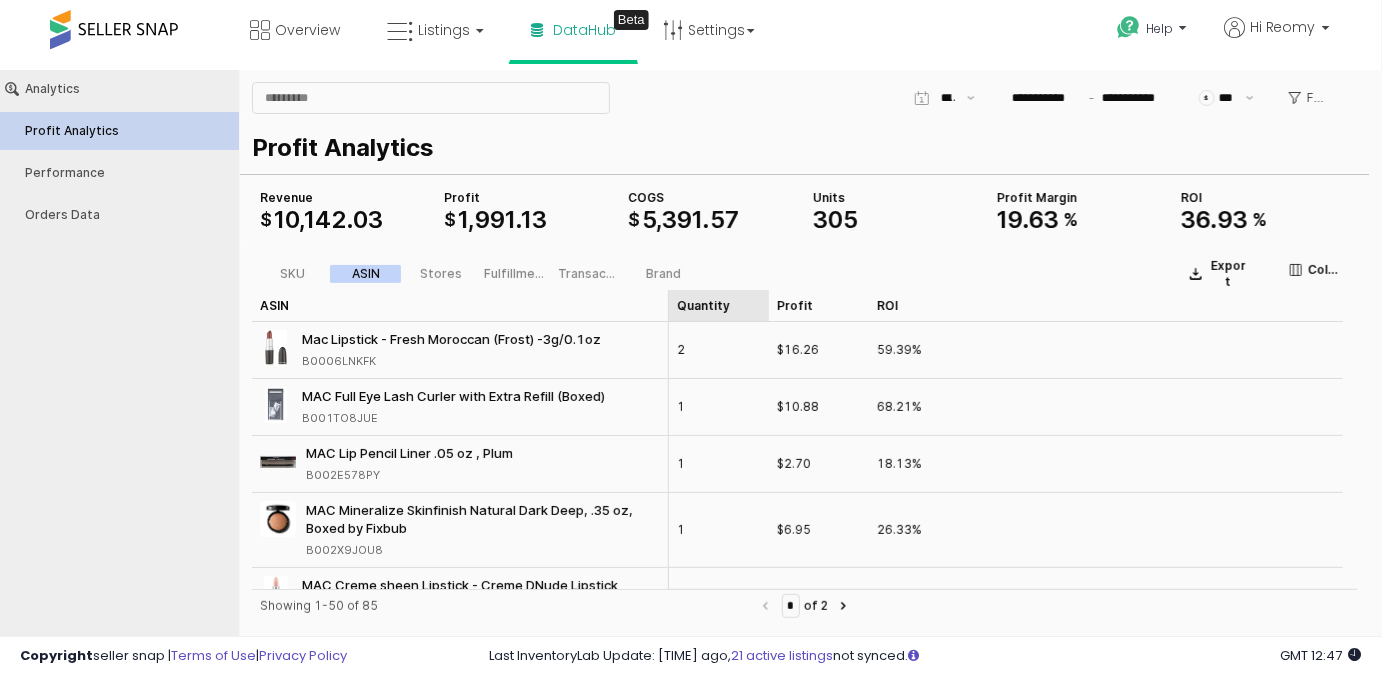click on "Quantity Quantity" at bounding box center (719, 305) 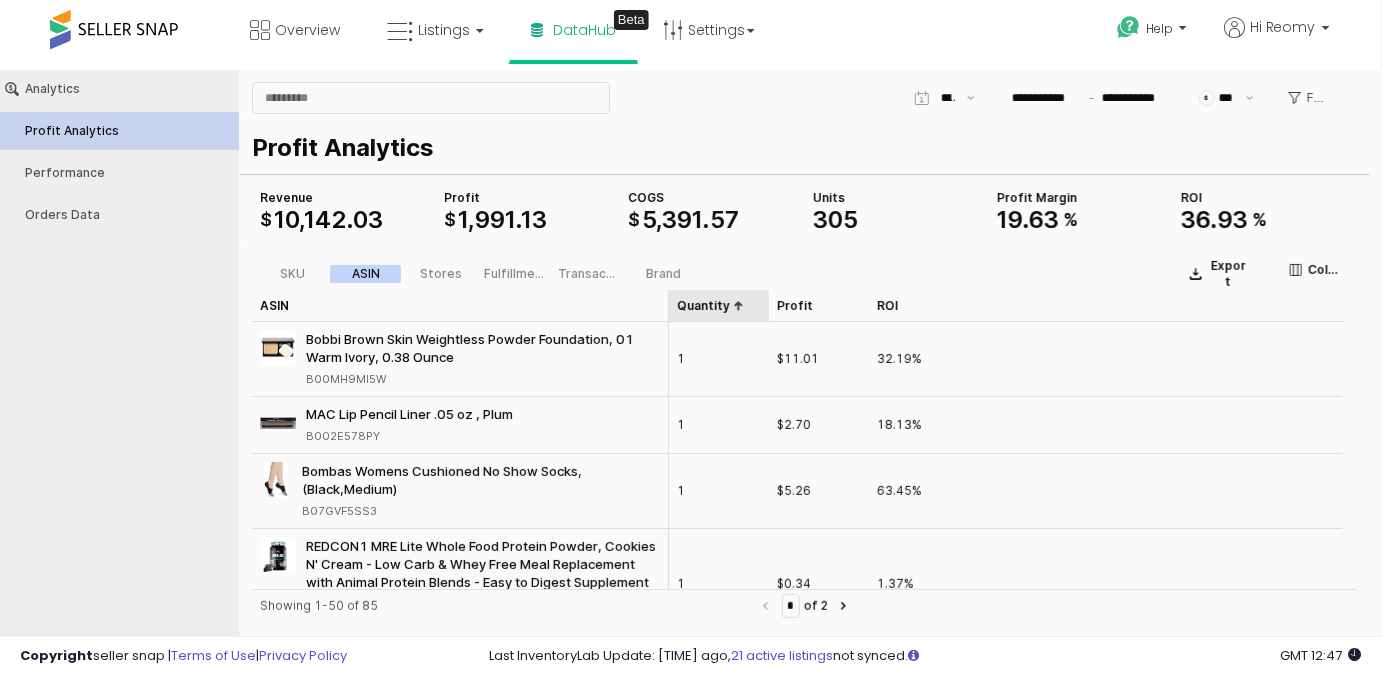 click on "Quantity Quantity" at bounding box center [719, 305] 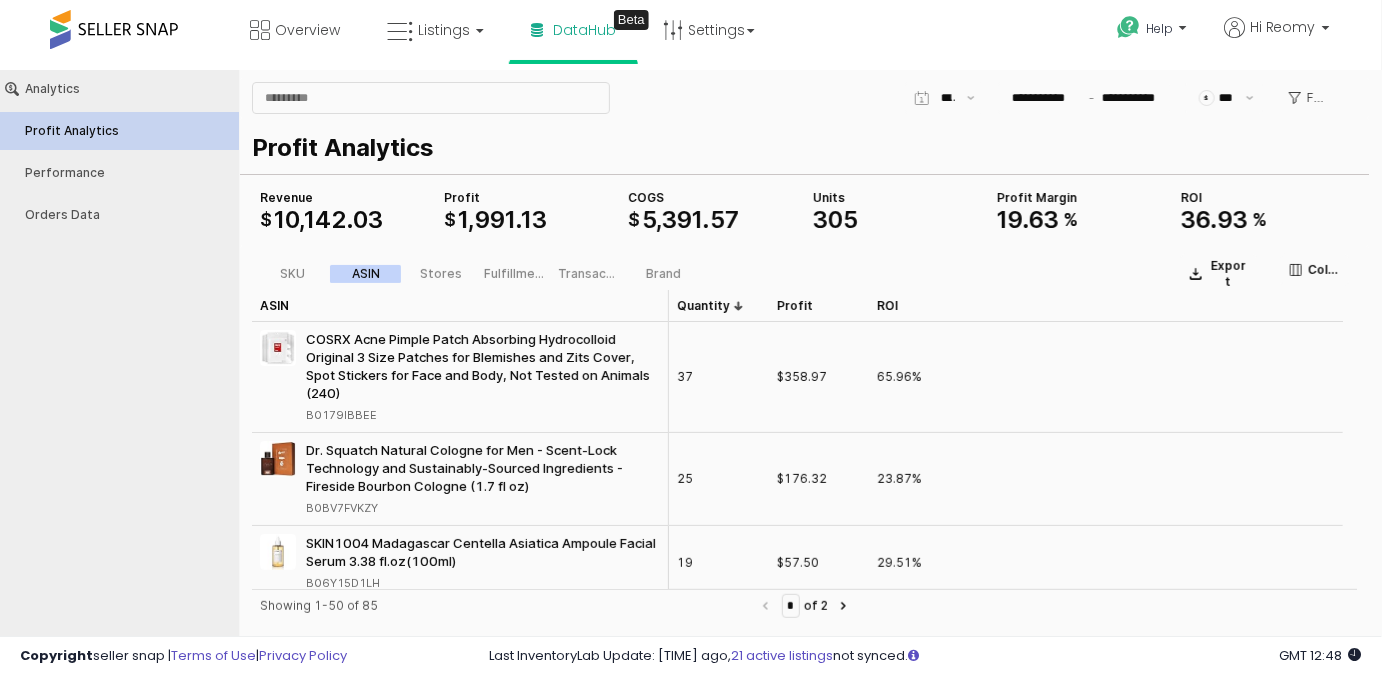 scroll, scrollTop: 90, scrollLeft: 0, axis: vertical 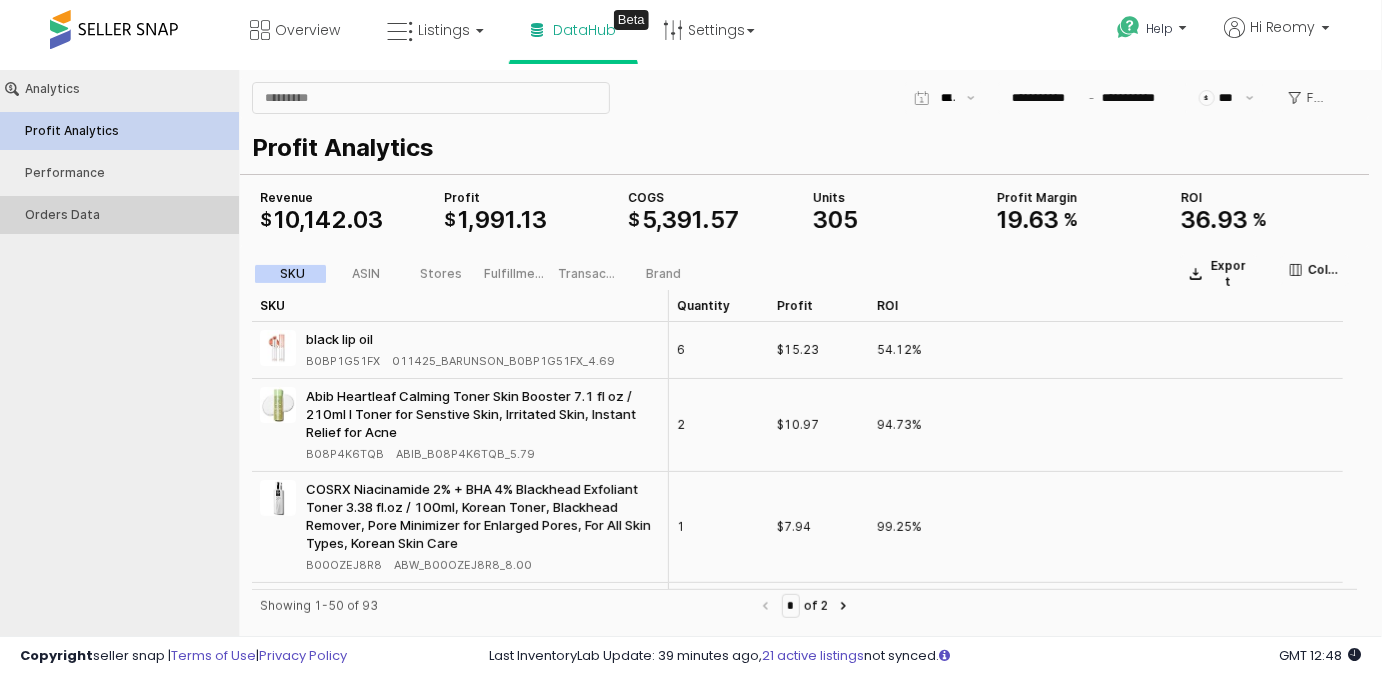 click on "Orders Data" at bounding box center [119, 214] 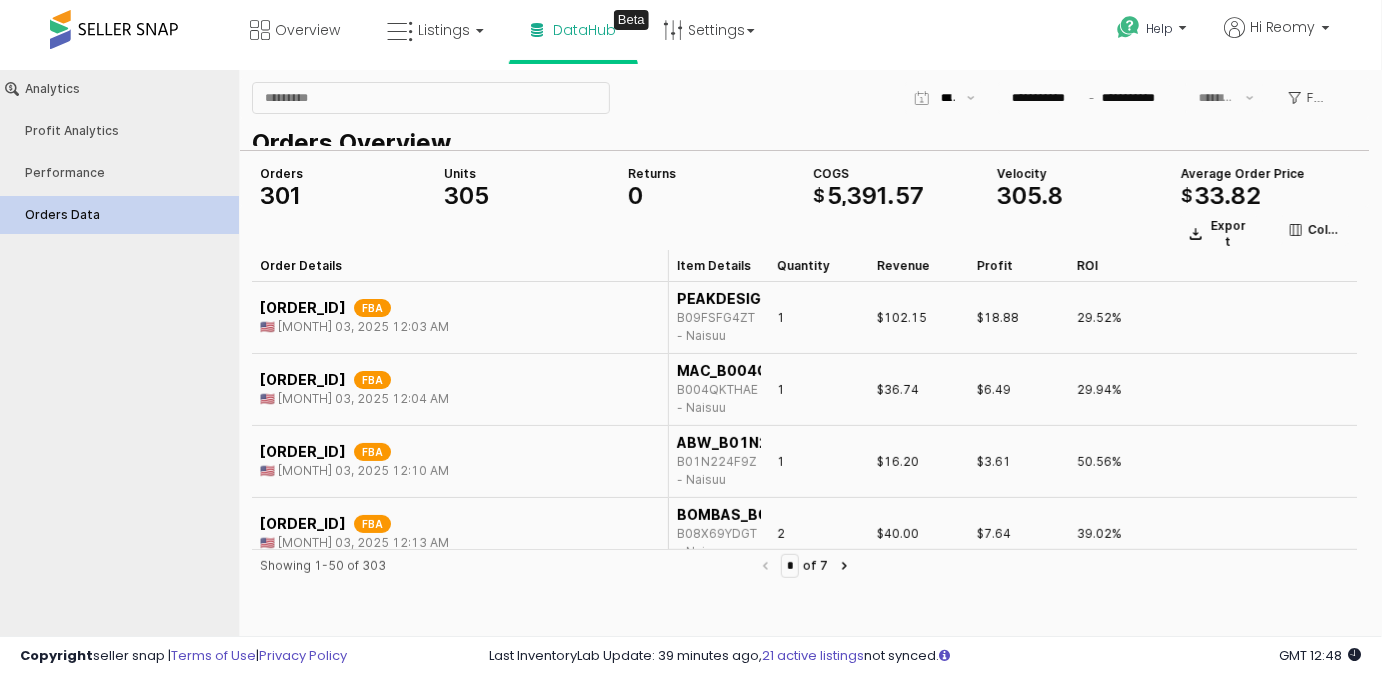 type on "***" 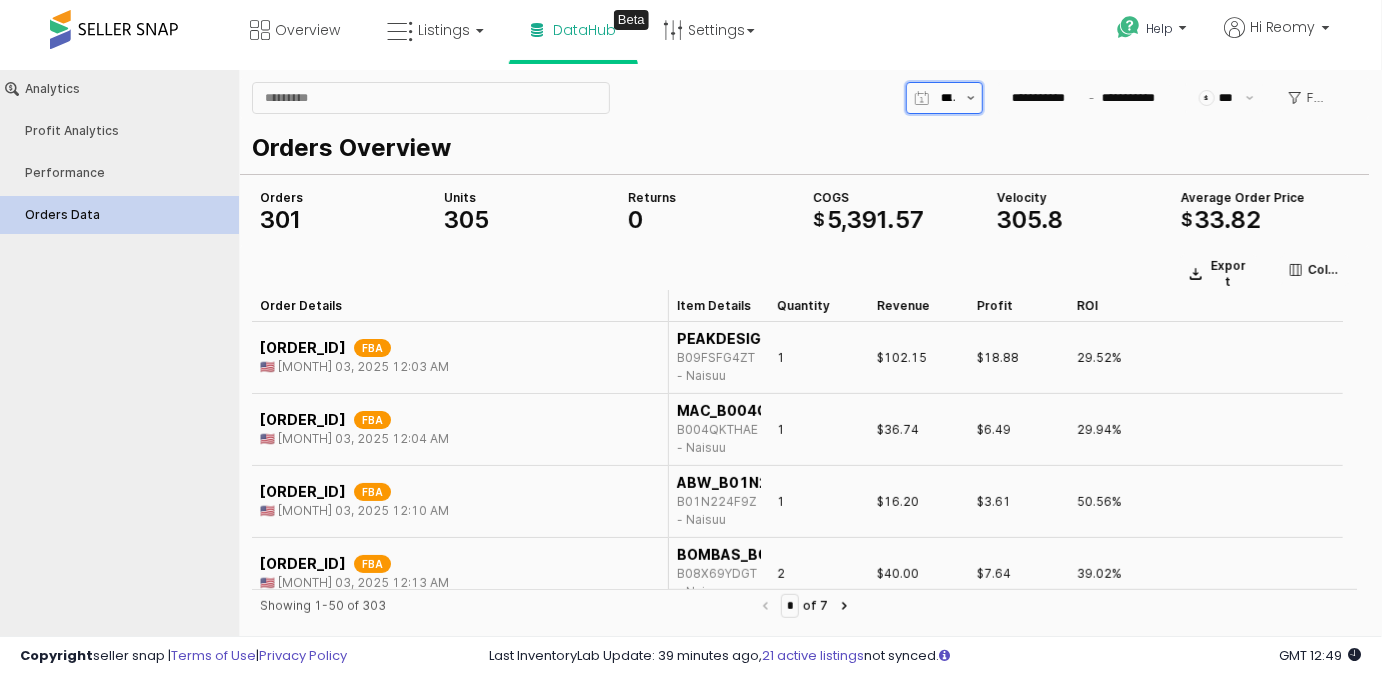 click 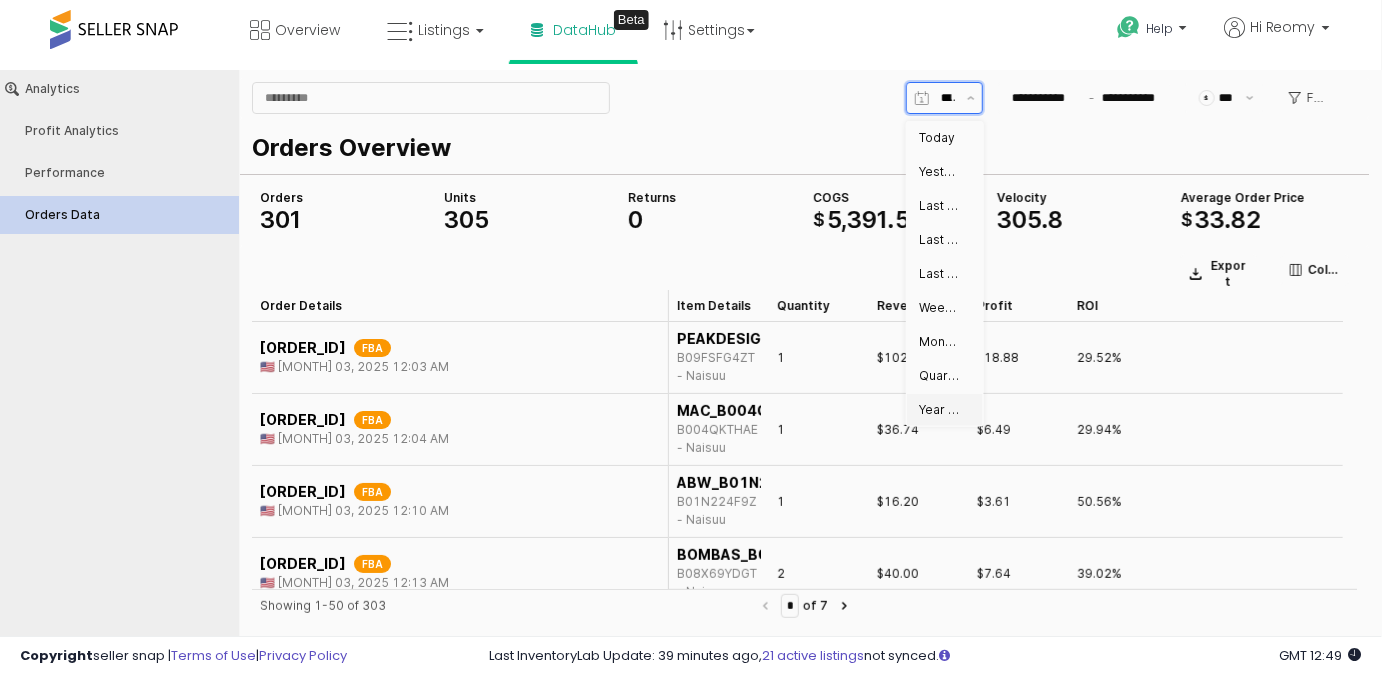click on "Year to date" at bounding box center (939, 409) 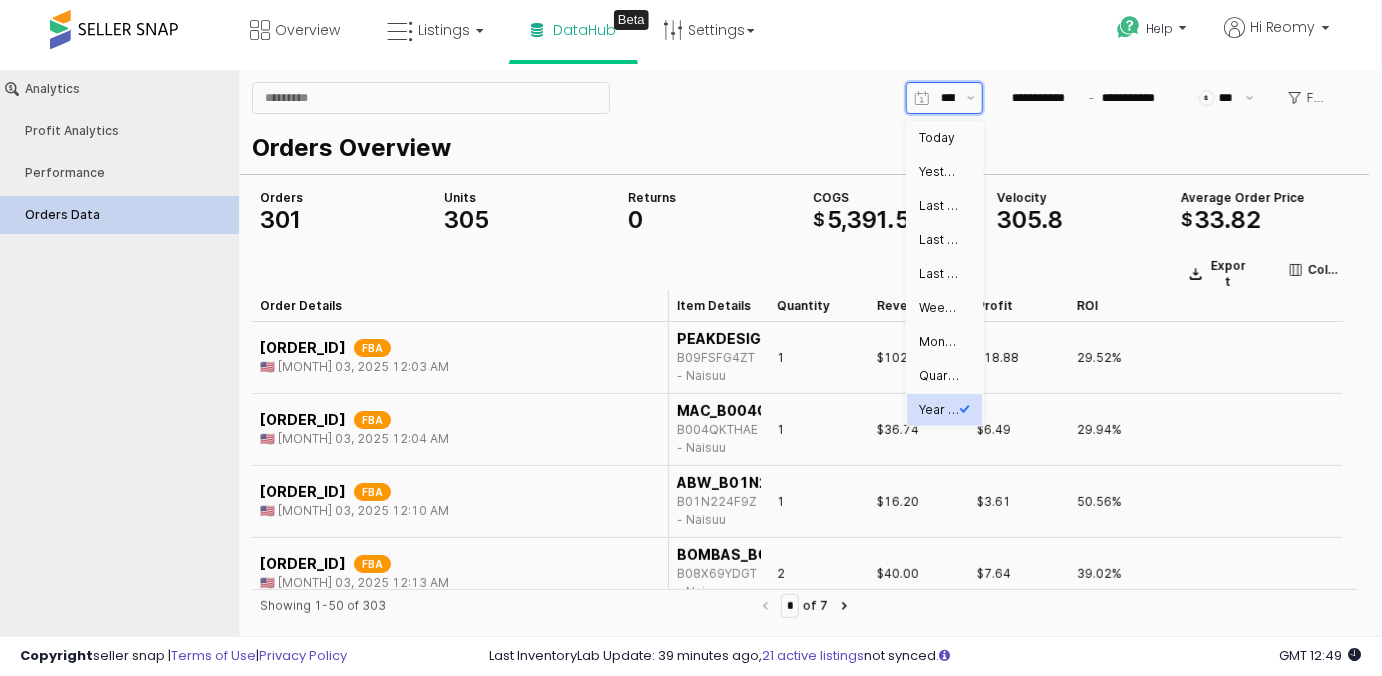 type on "**********" 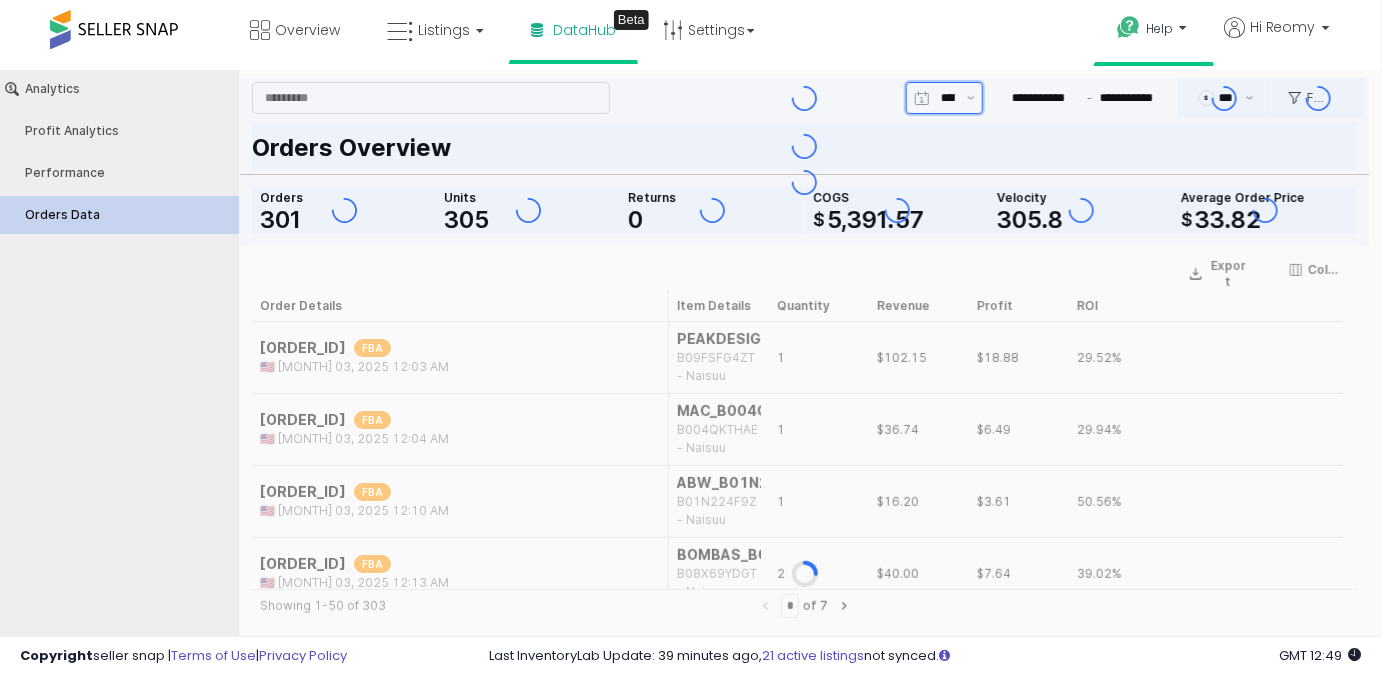 type on "**********" 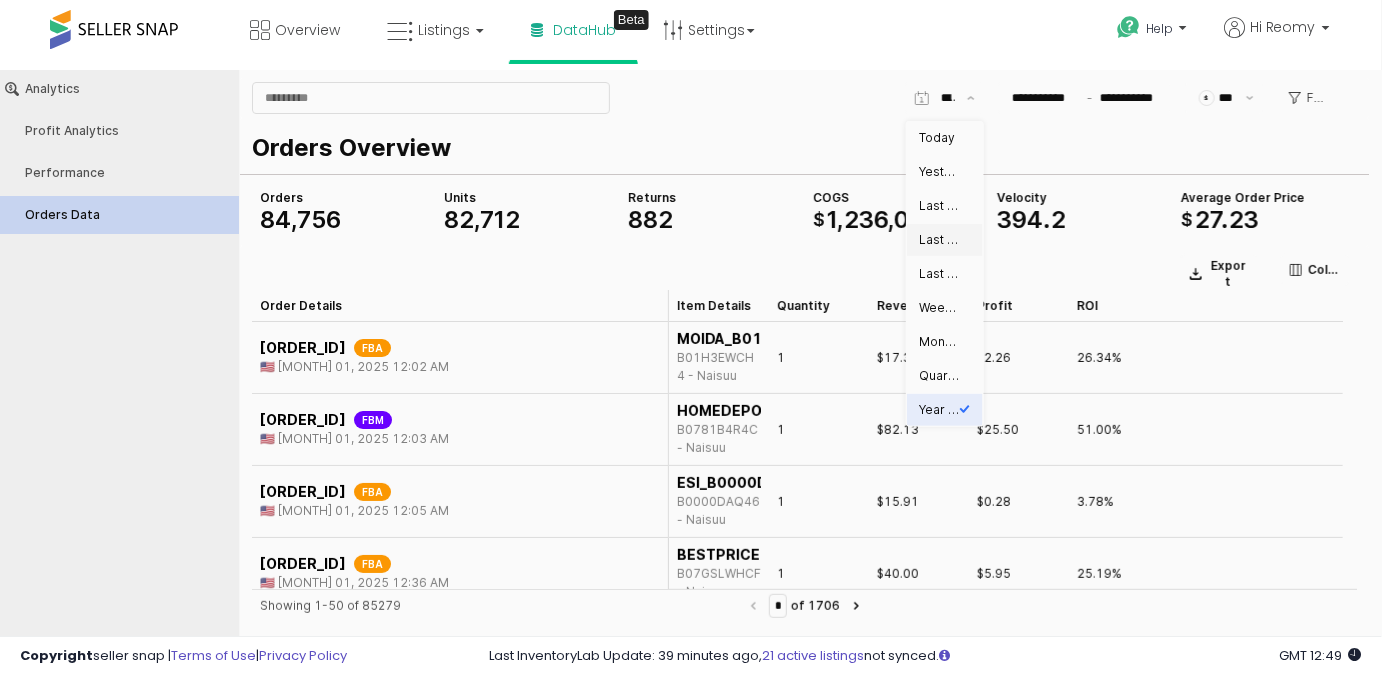 click on "**********" at bounding box center (804, 97) 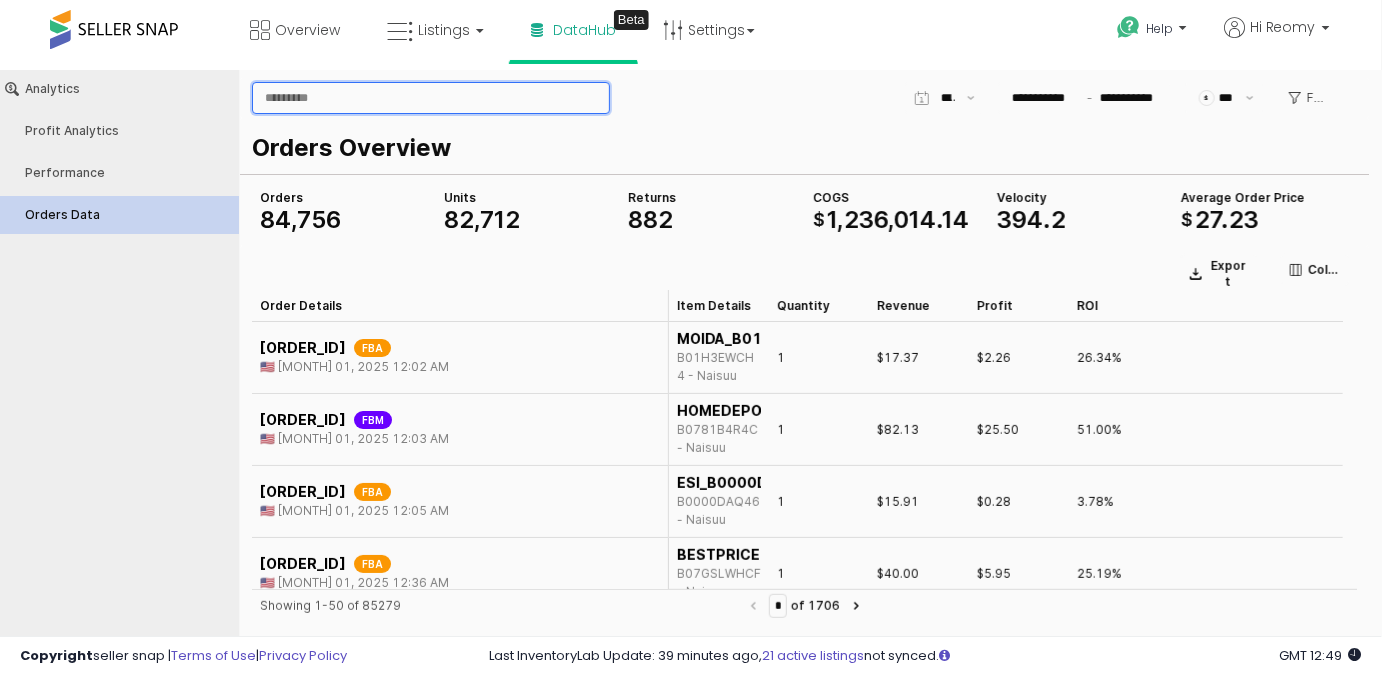 click at bounding box center [431, 97] 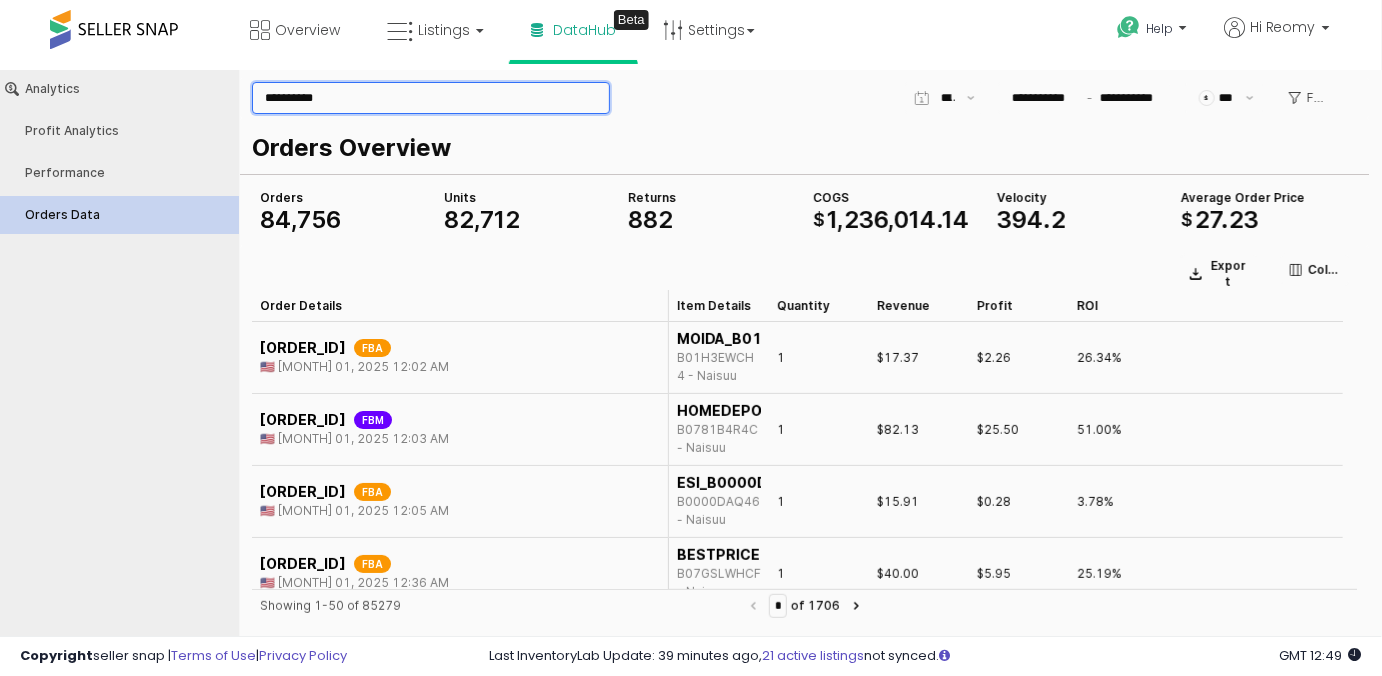 type on "**********" 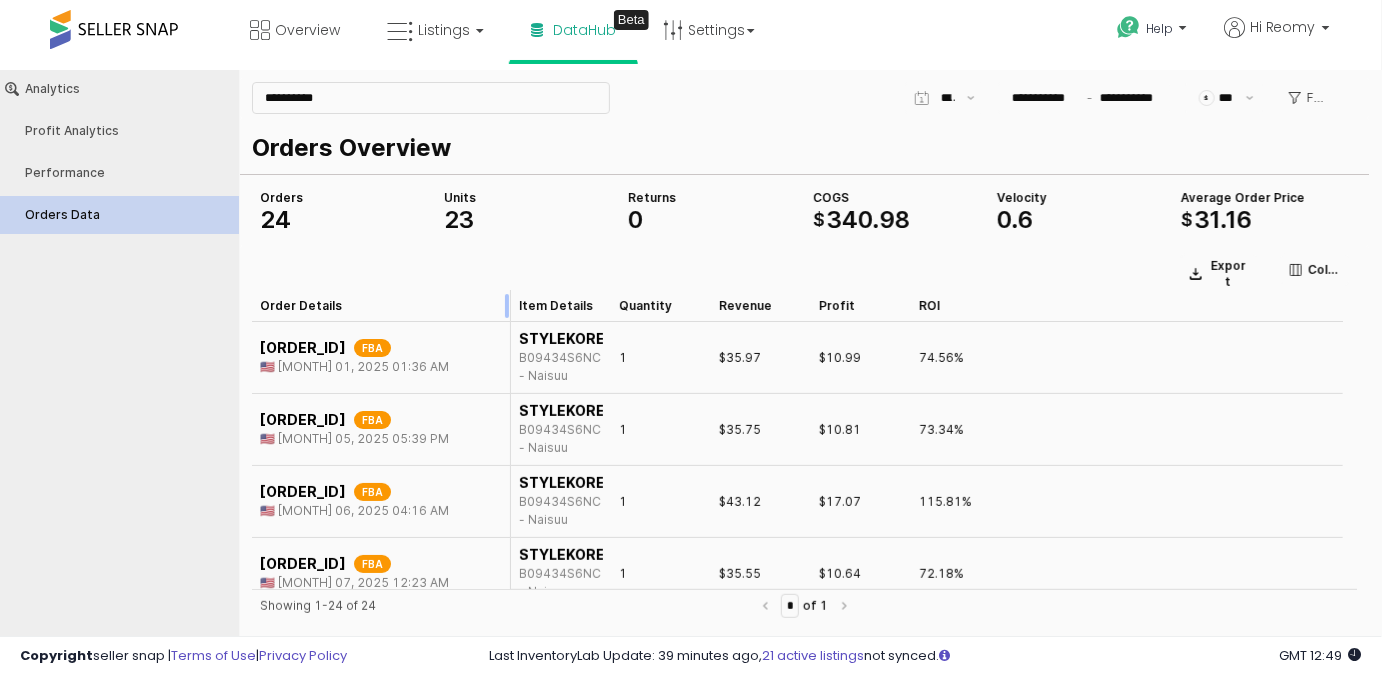 drag, startPoint x: 666, startPoint y: 296, endPoint x: 508, endPoint y: 298, distance: 158.01266 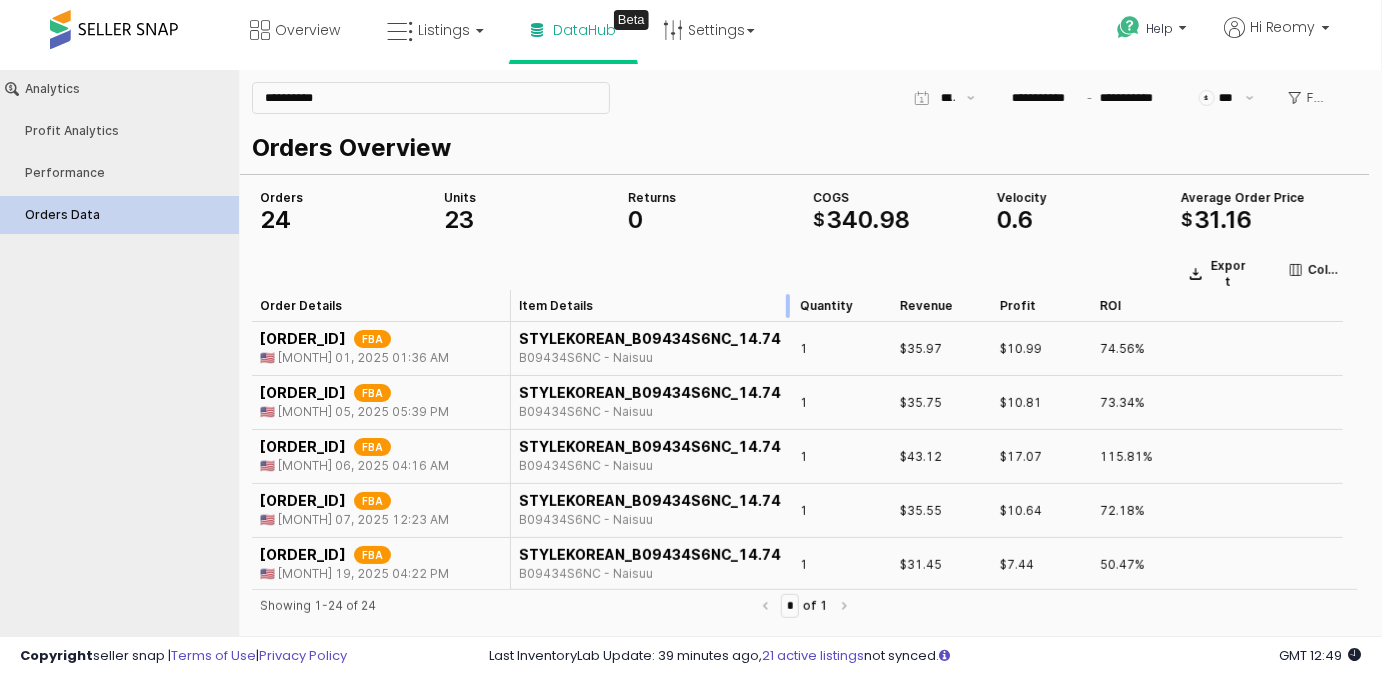 drag, startPoint x: 608, startPoint y: 294, endPoint x: 791, endPoint y: 309, distance: 183.61372 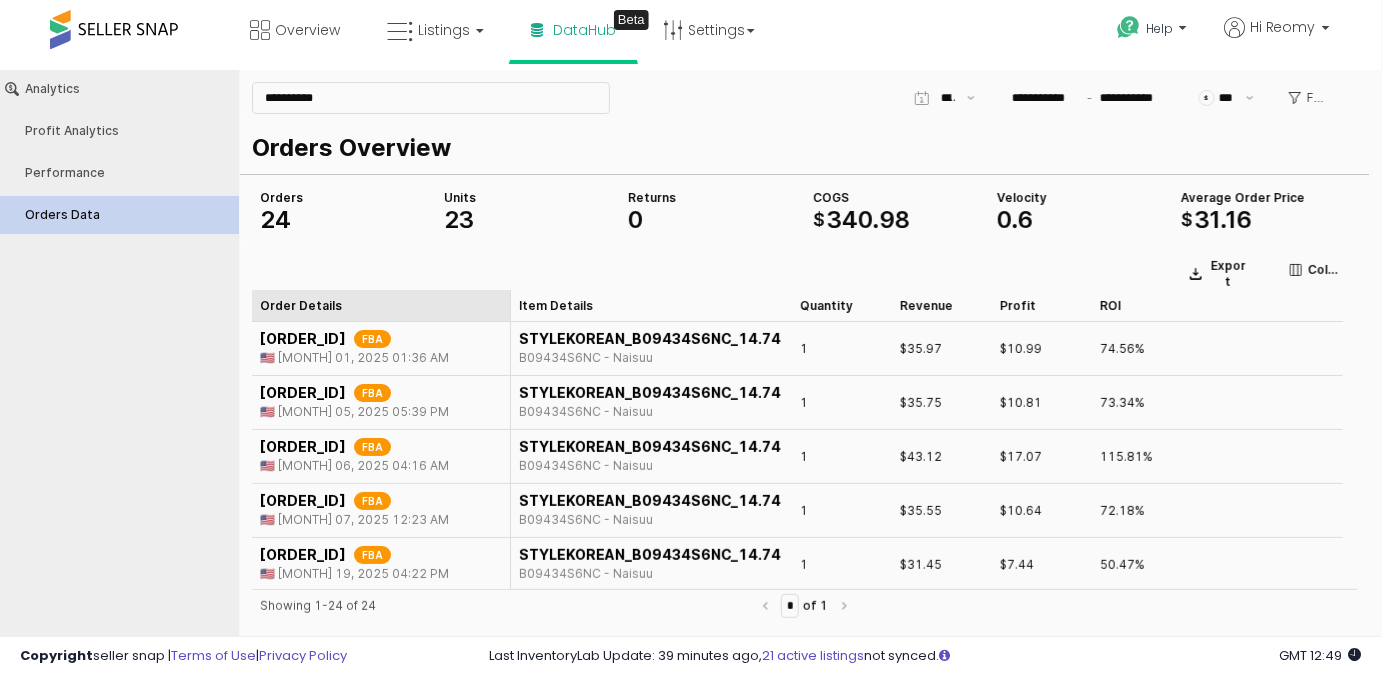 click on "Order Details Order Details" at bounding box center (381, 305) 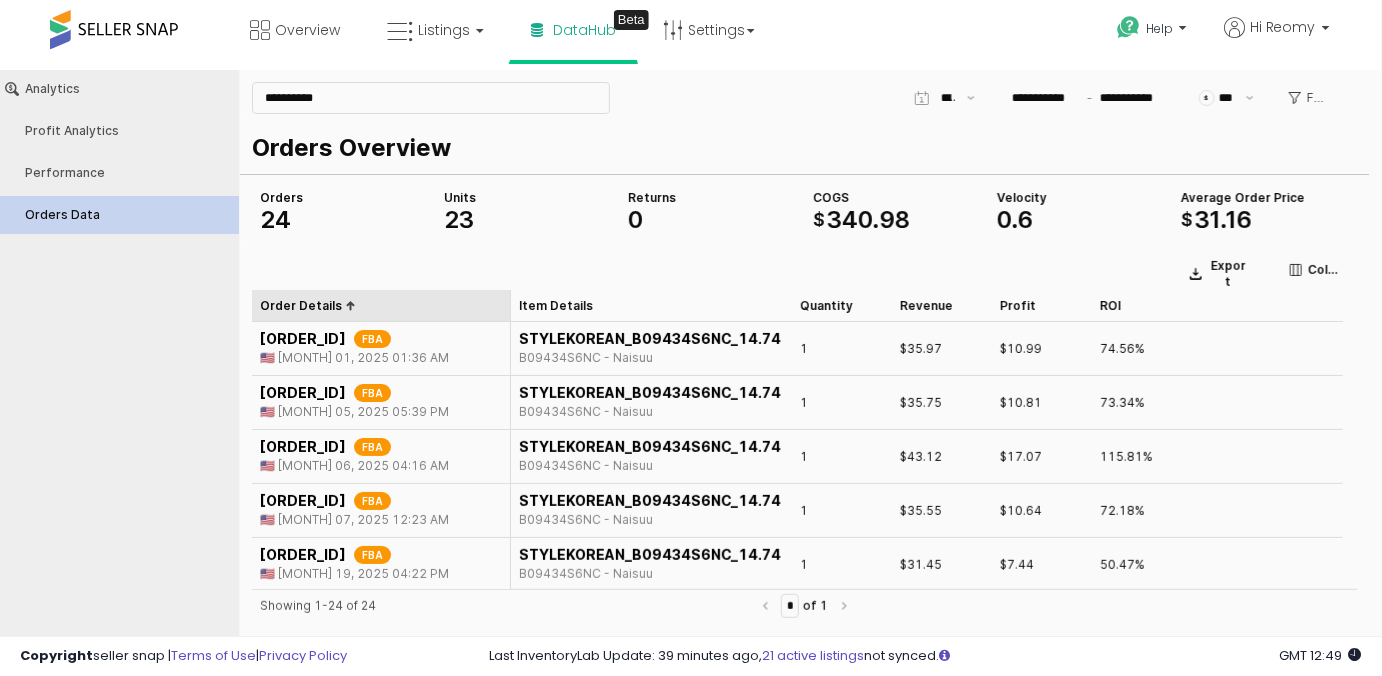 click on "Order Details Order Details" at bounding box center [381, 305] 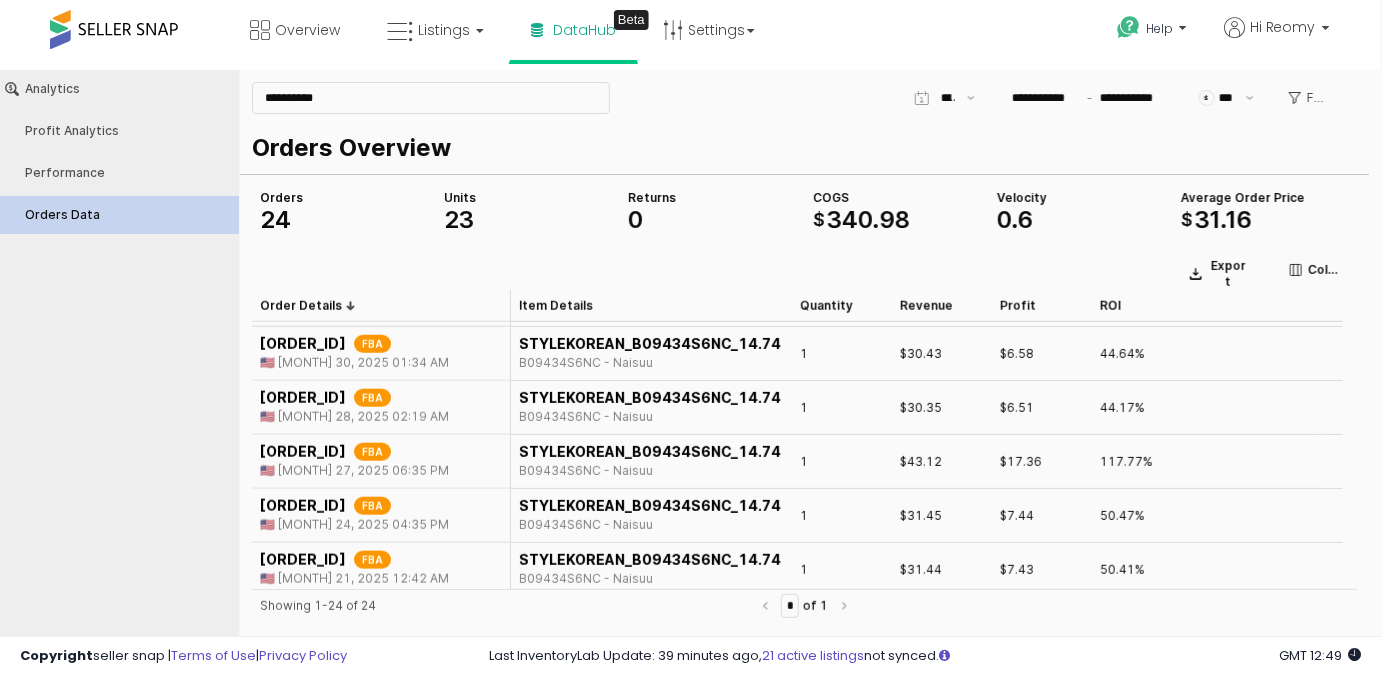 scroll, scrollTop: 727, scrollLeft: 0, axis: vertical 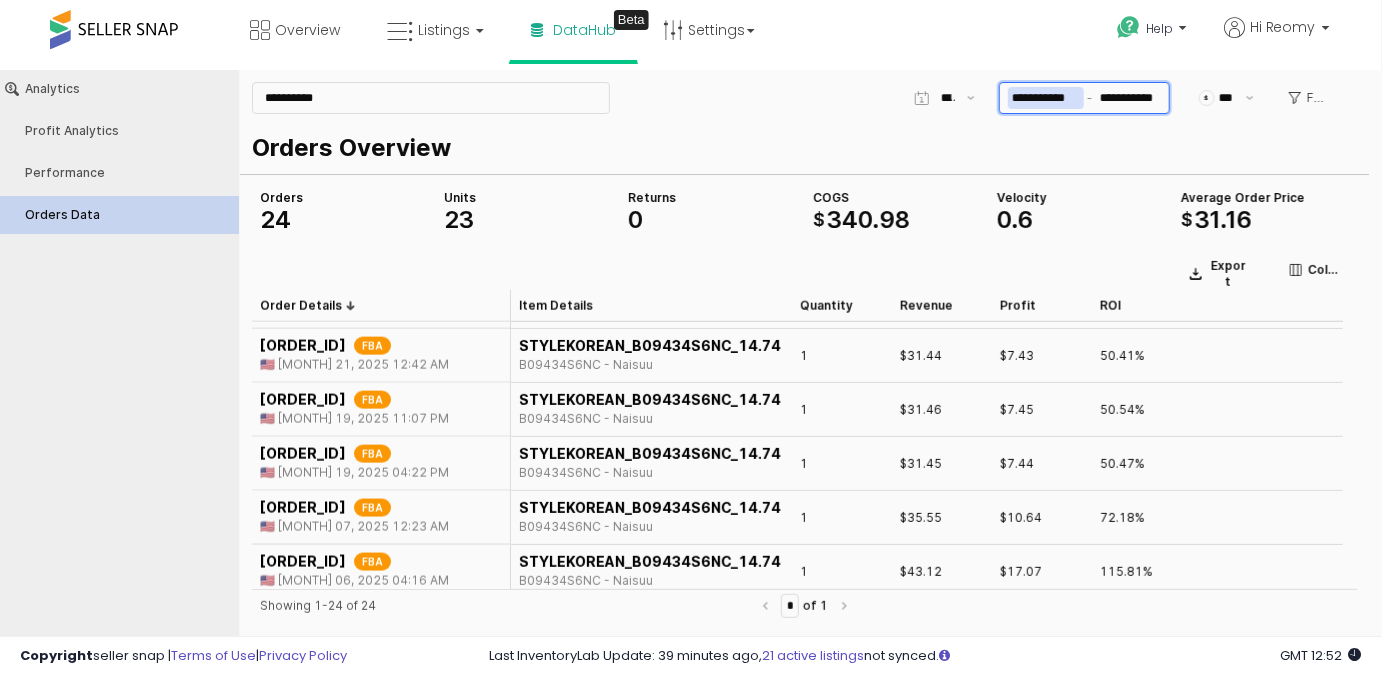 click on "**********" at bounding box center [1046, 97] 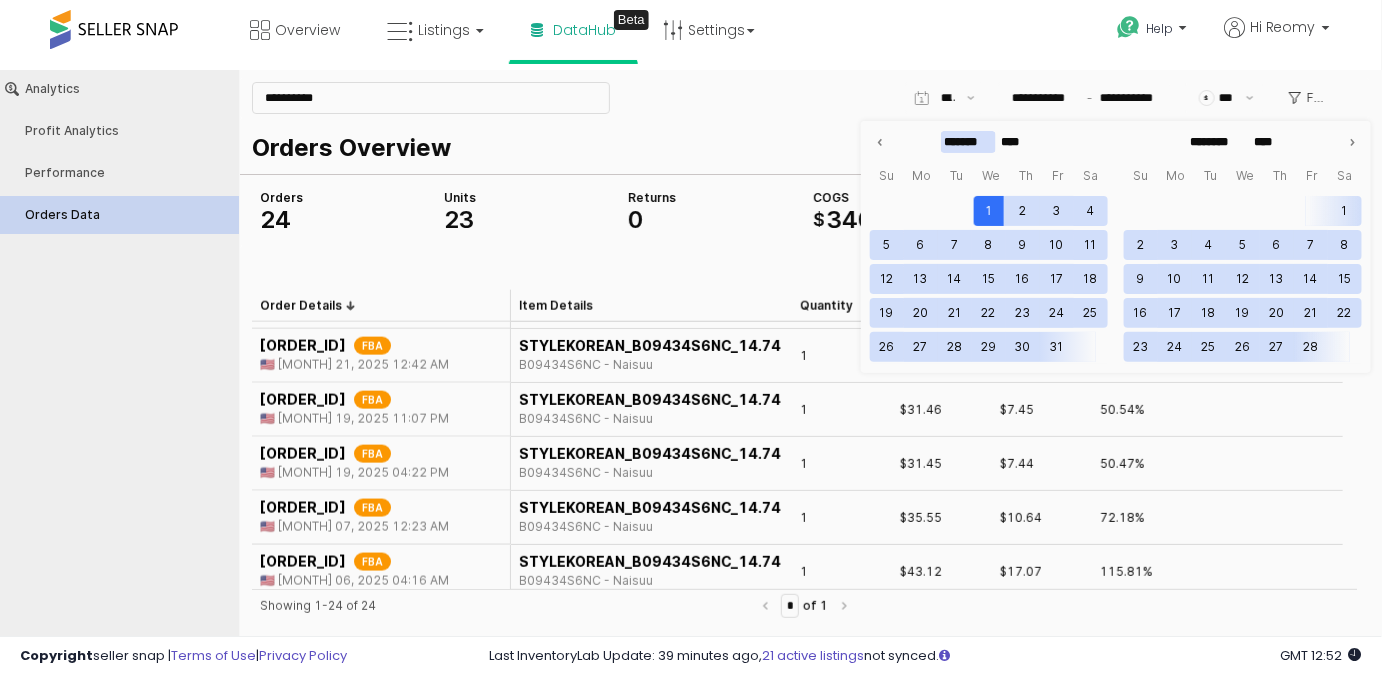 click on "*******" at bounding box center [968, 141] 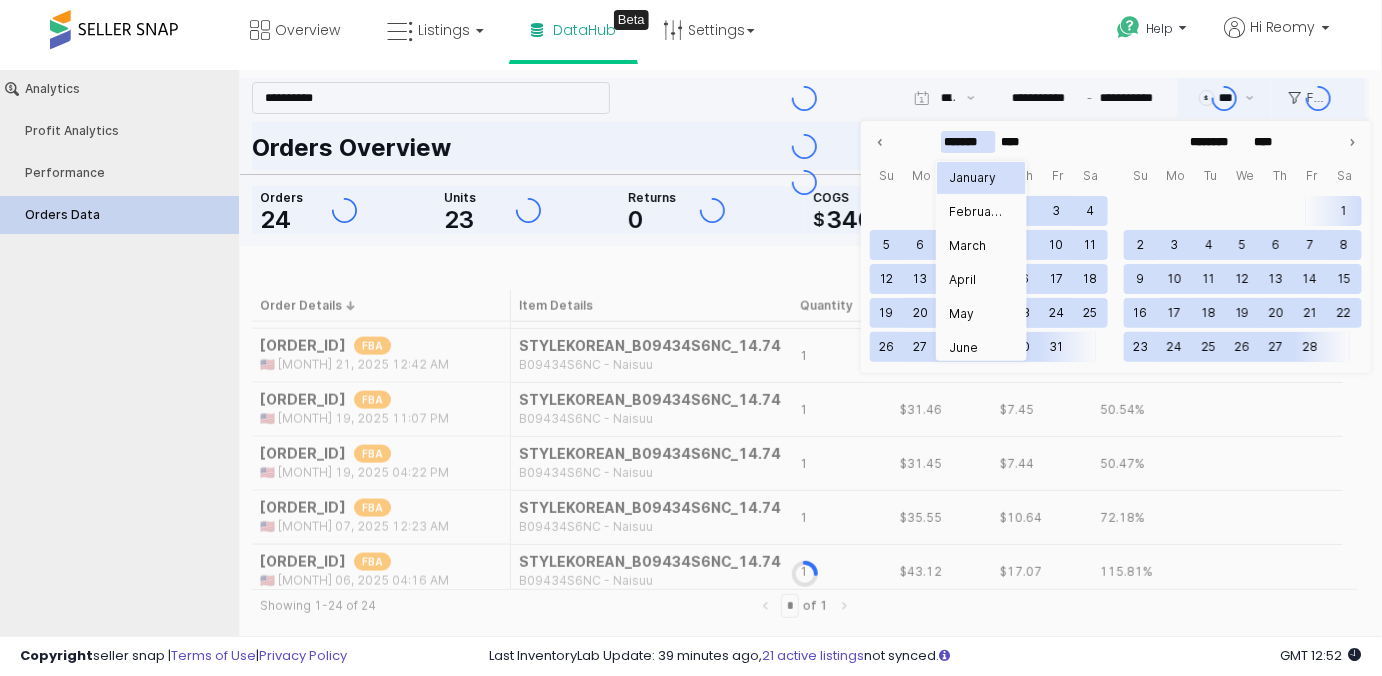 type 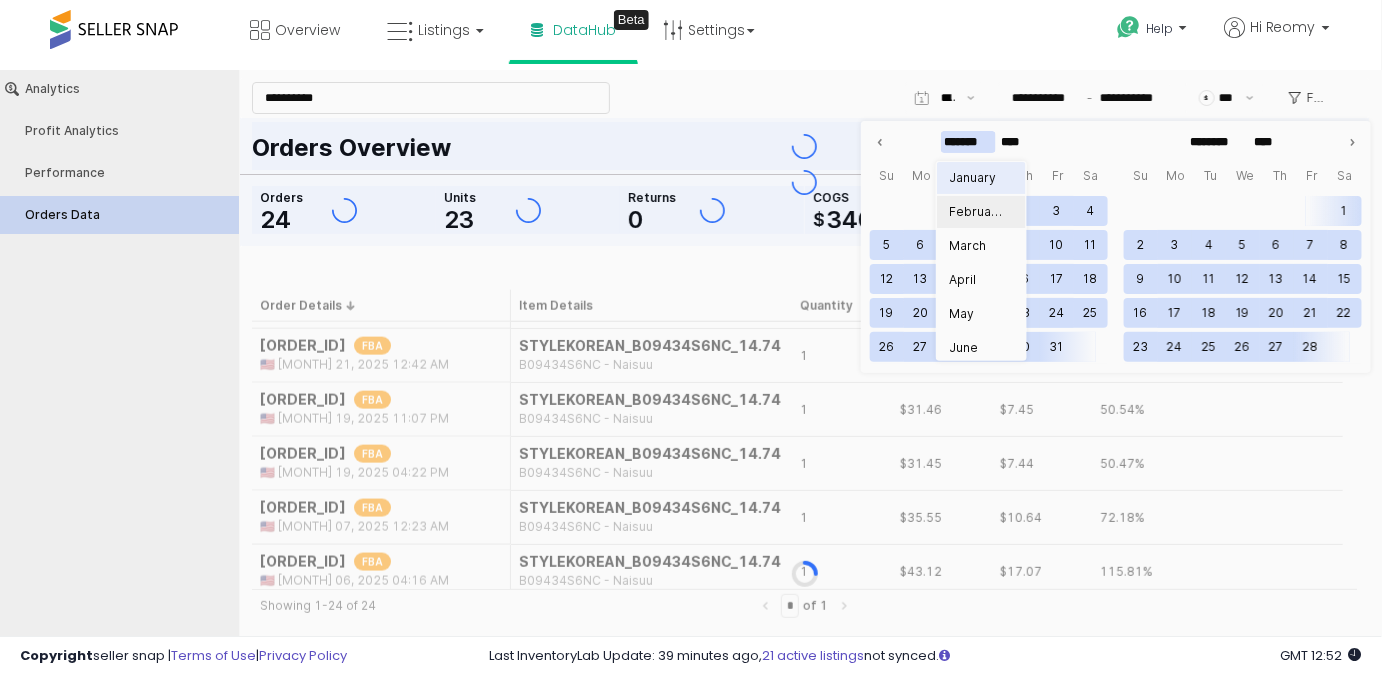click on "February" at bounding box center [975, 211] 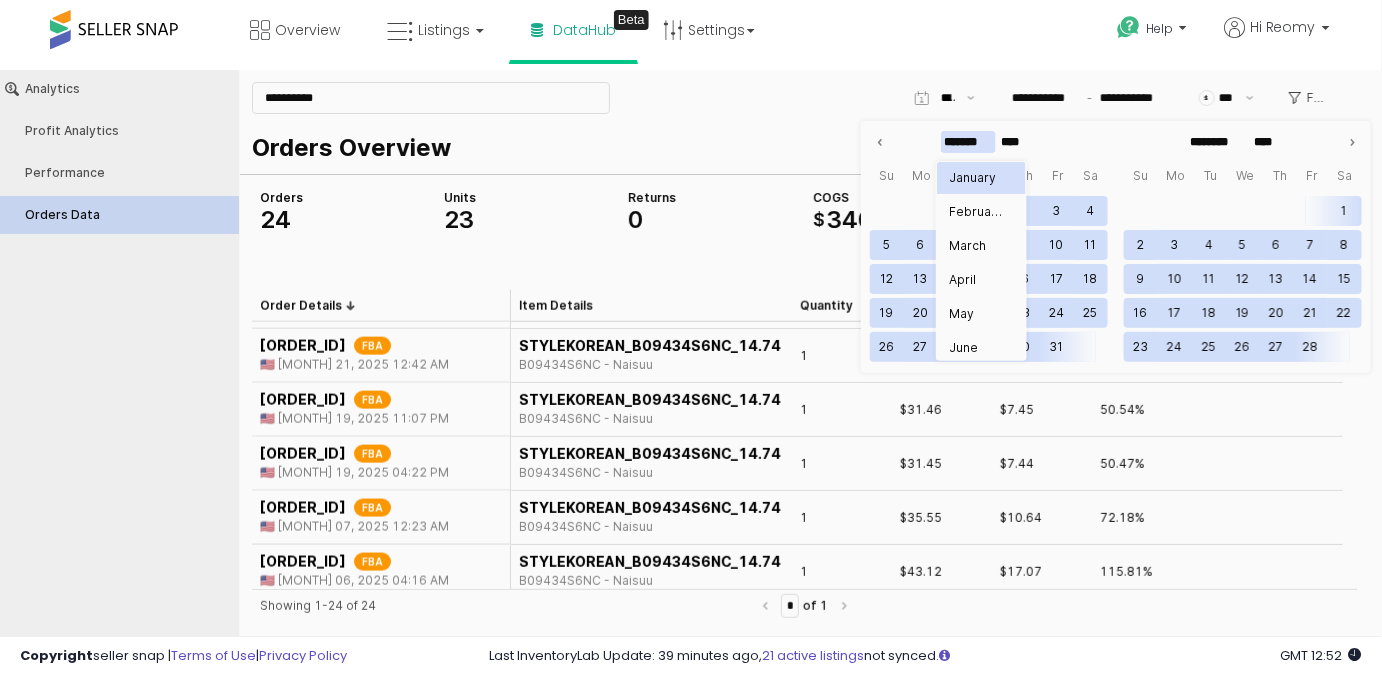 click on "January" at bounding box center (975, 177) 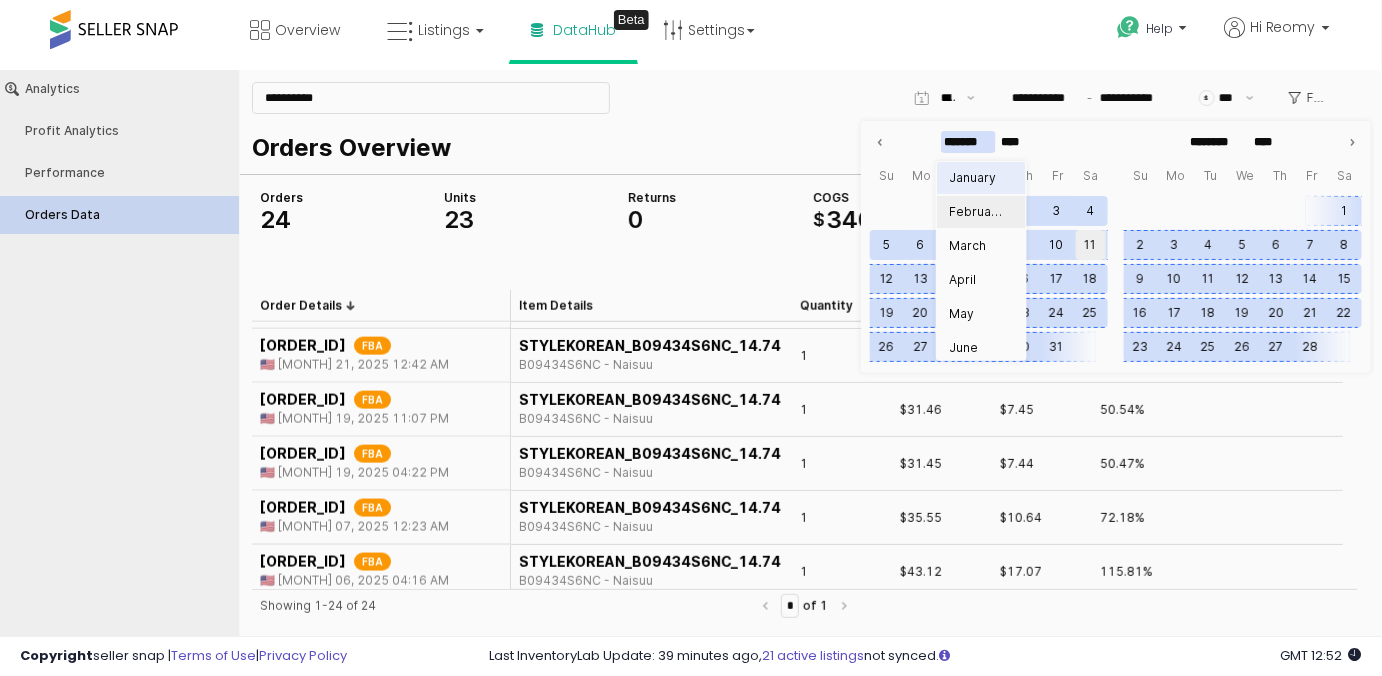 click on "11" at bounding box center (1091, 244) 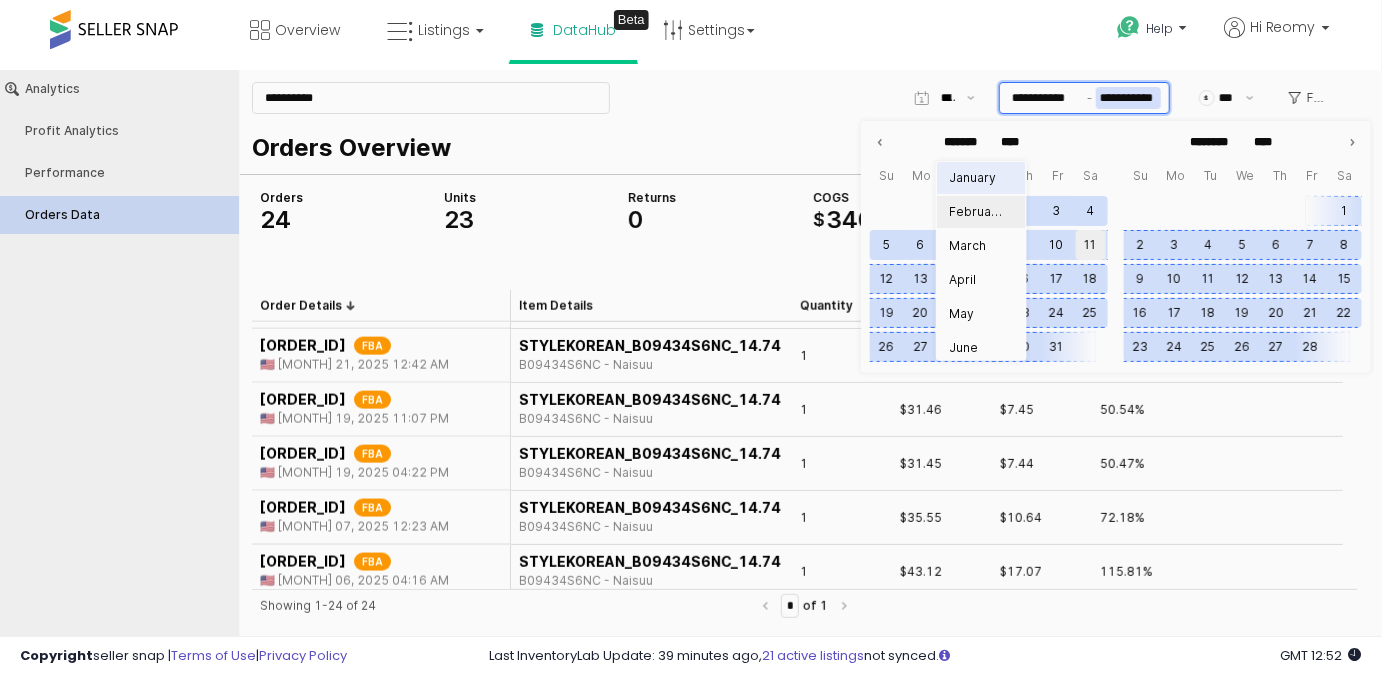 type on "**********" 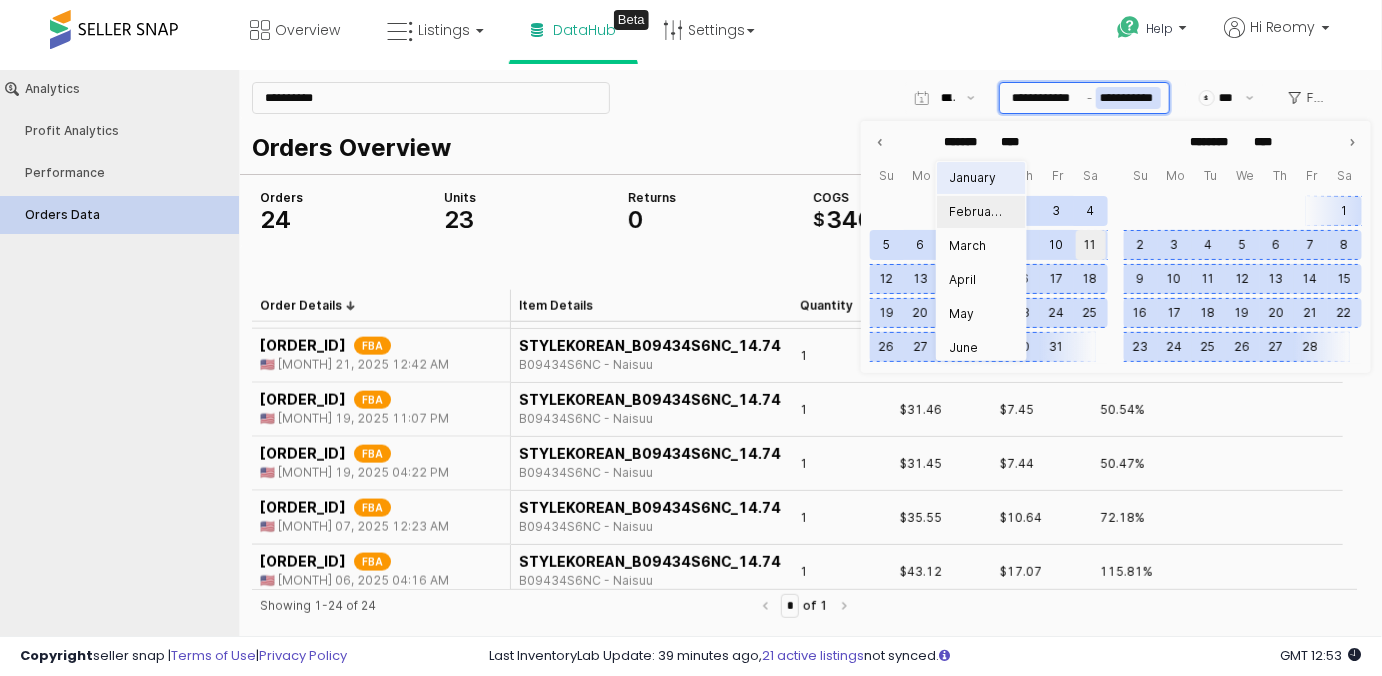 type on "****" 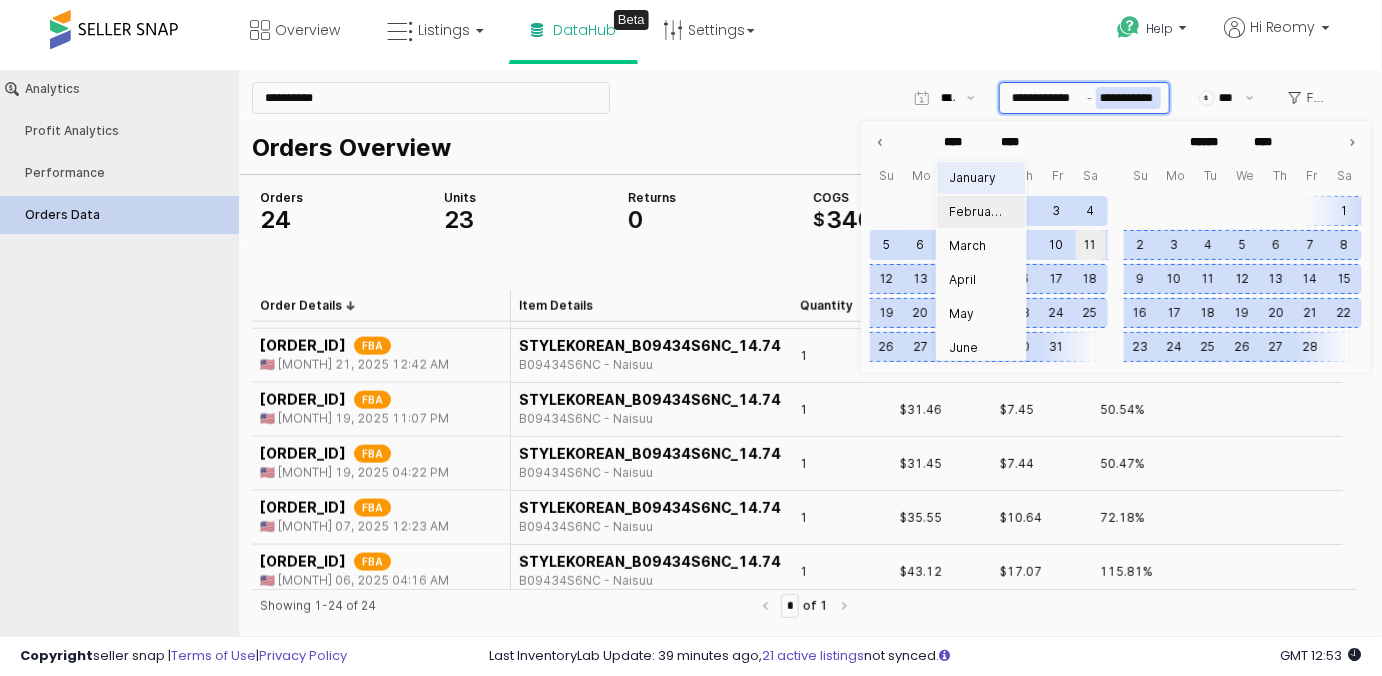 scroll, scrollTop: 0, scrollLeft: 0, axis: both 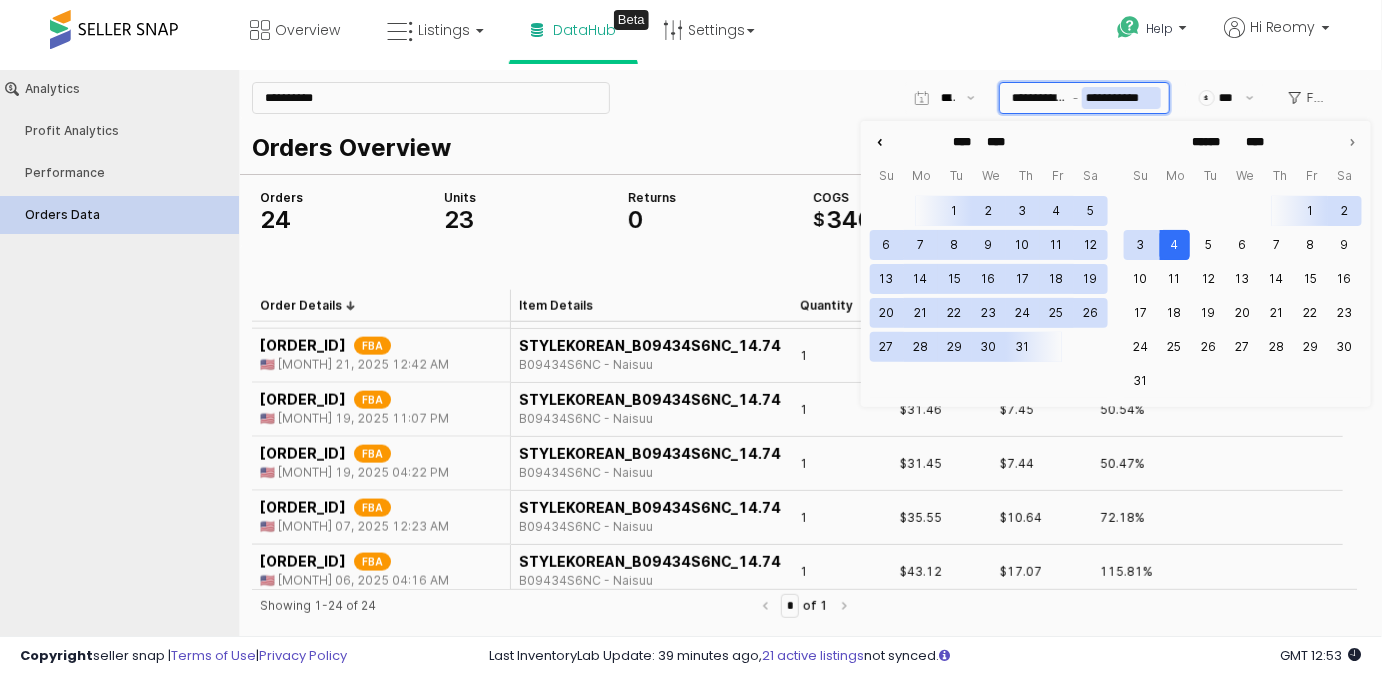 click 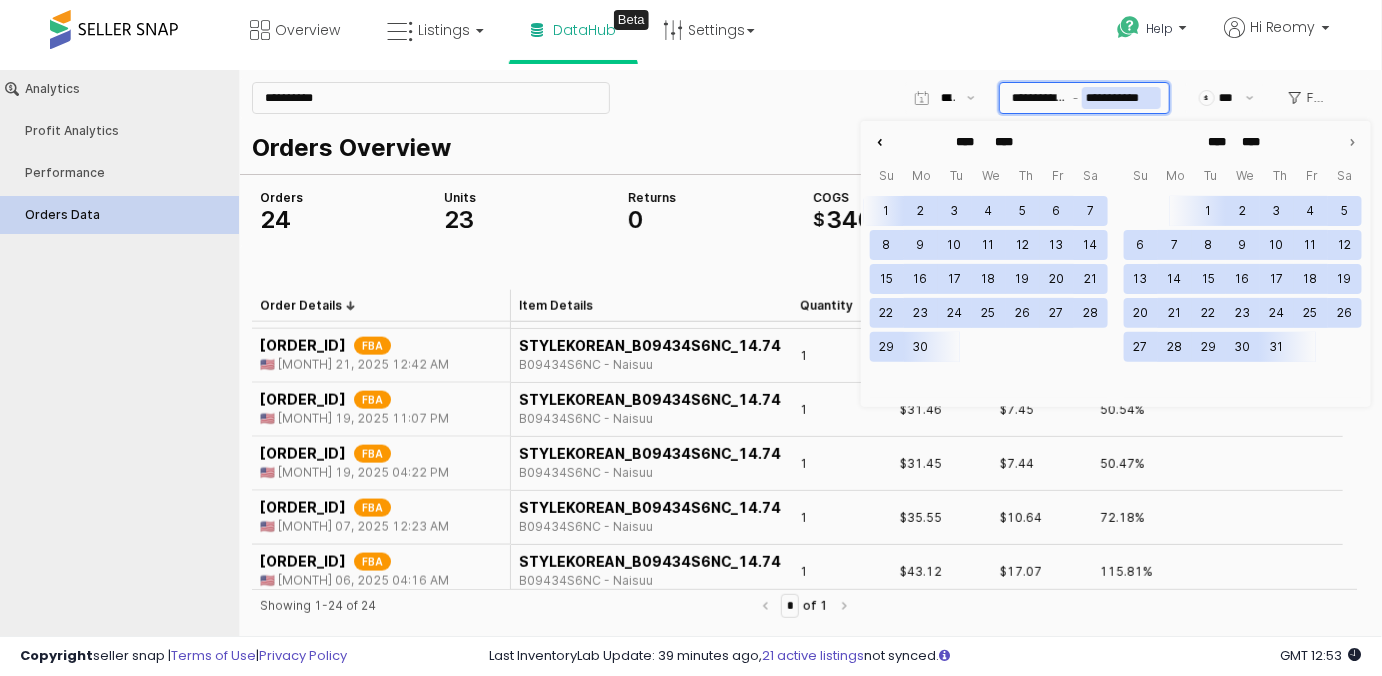 click 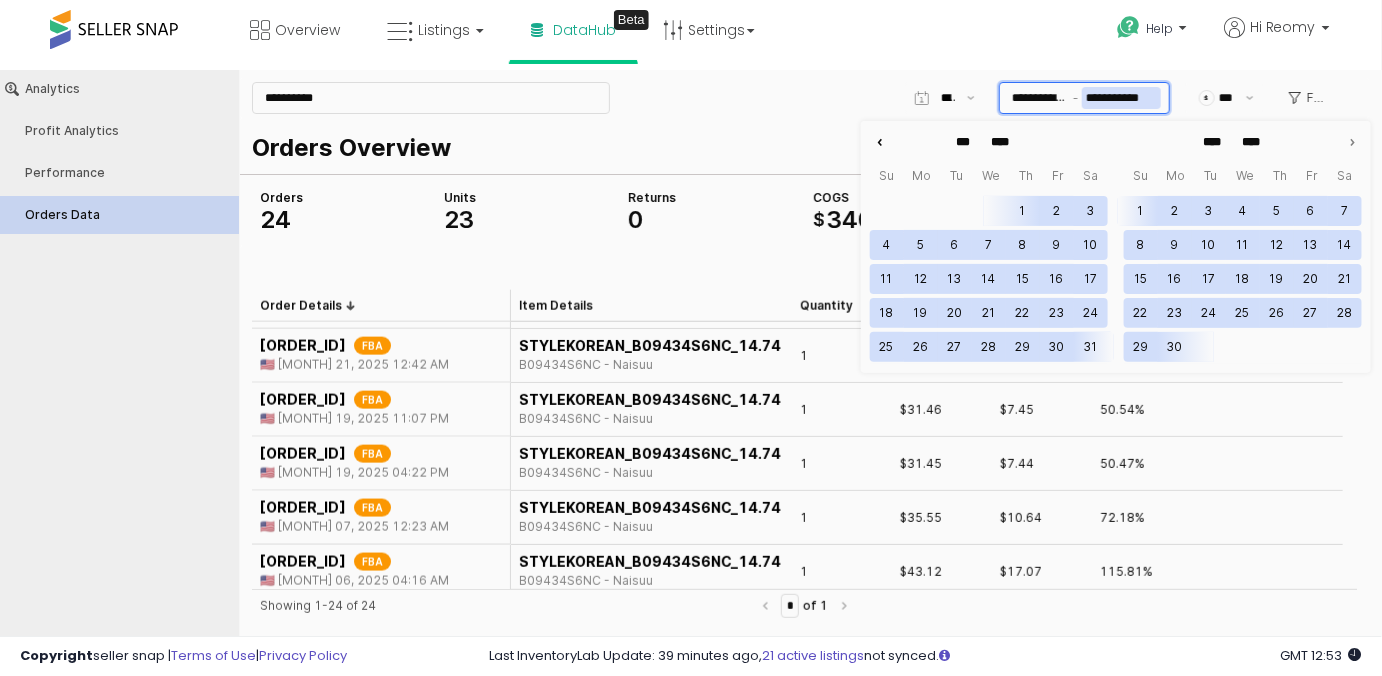 click 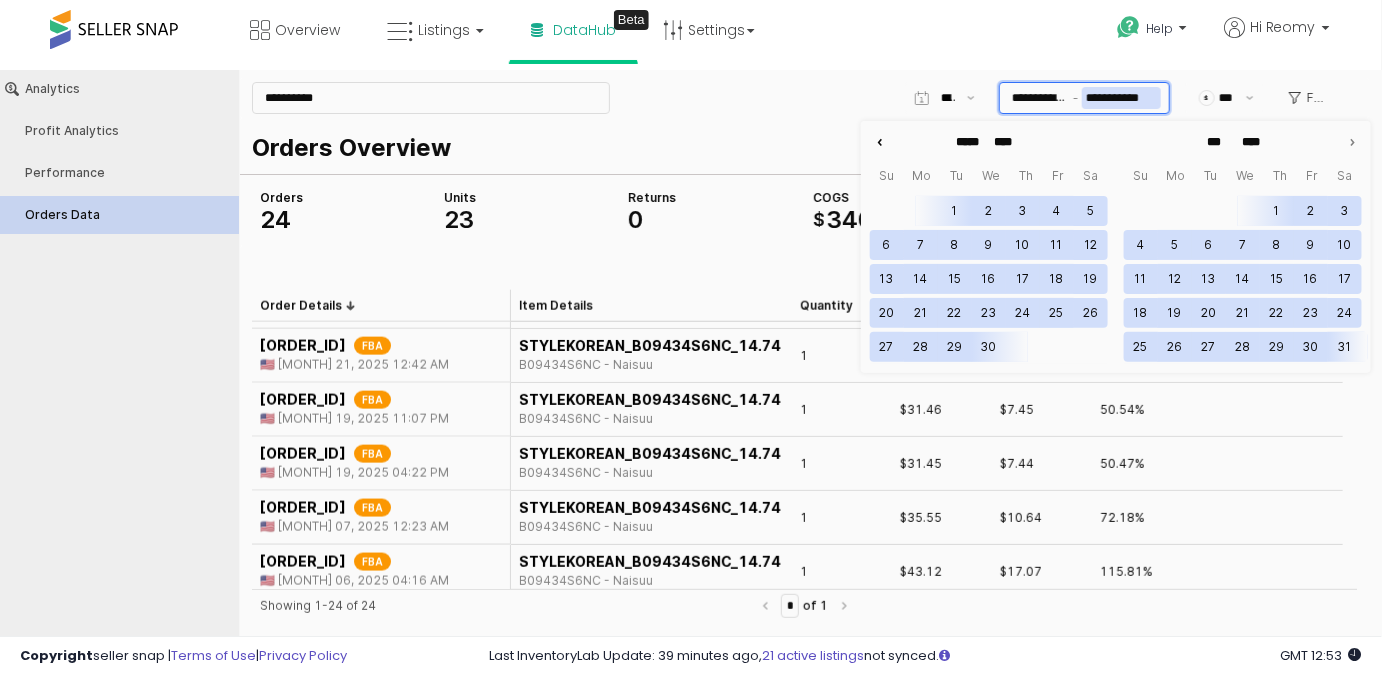 click 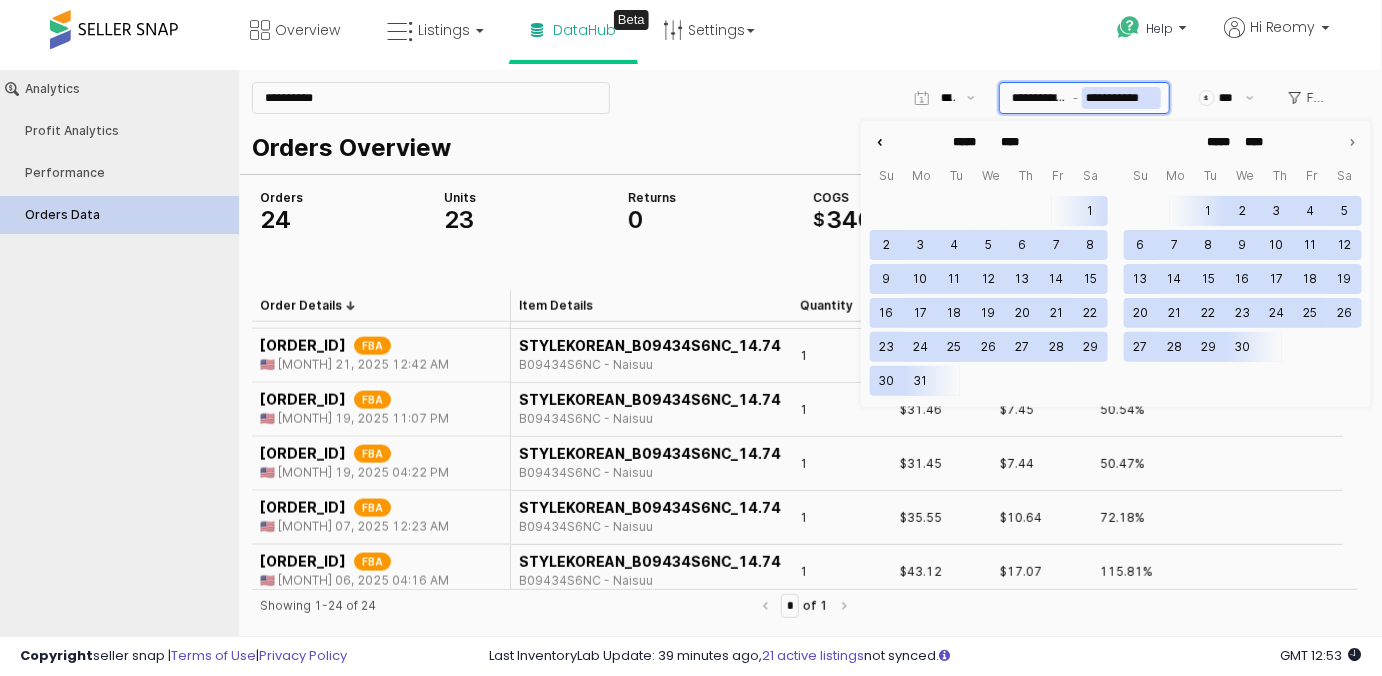 click 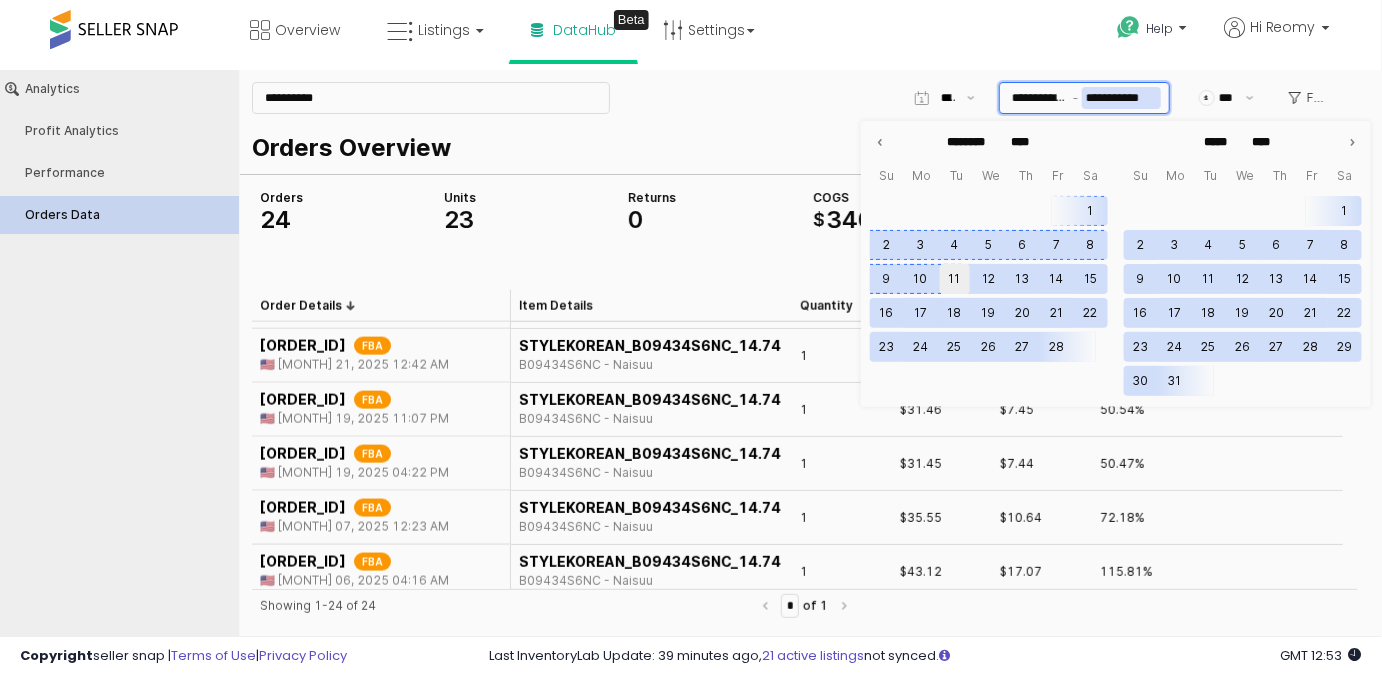 click on "11" at bounding box center (955, 278) 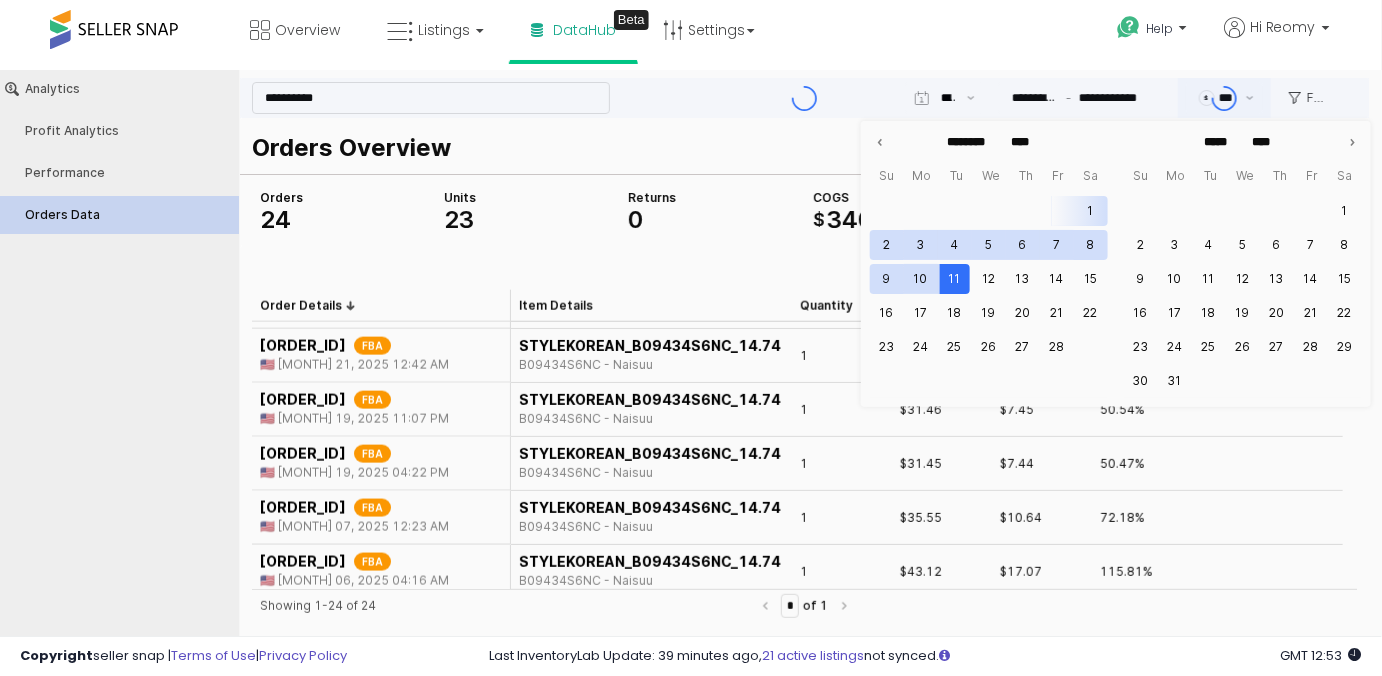 click on "Orders Overview" at bounding box center (800, 147) 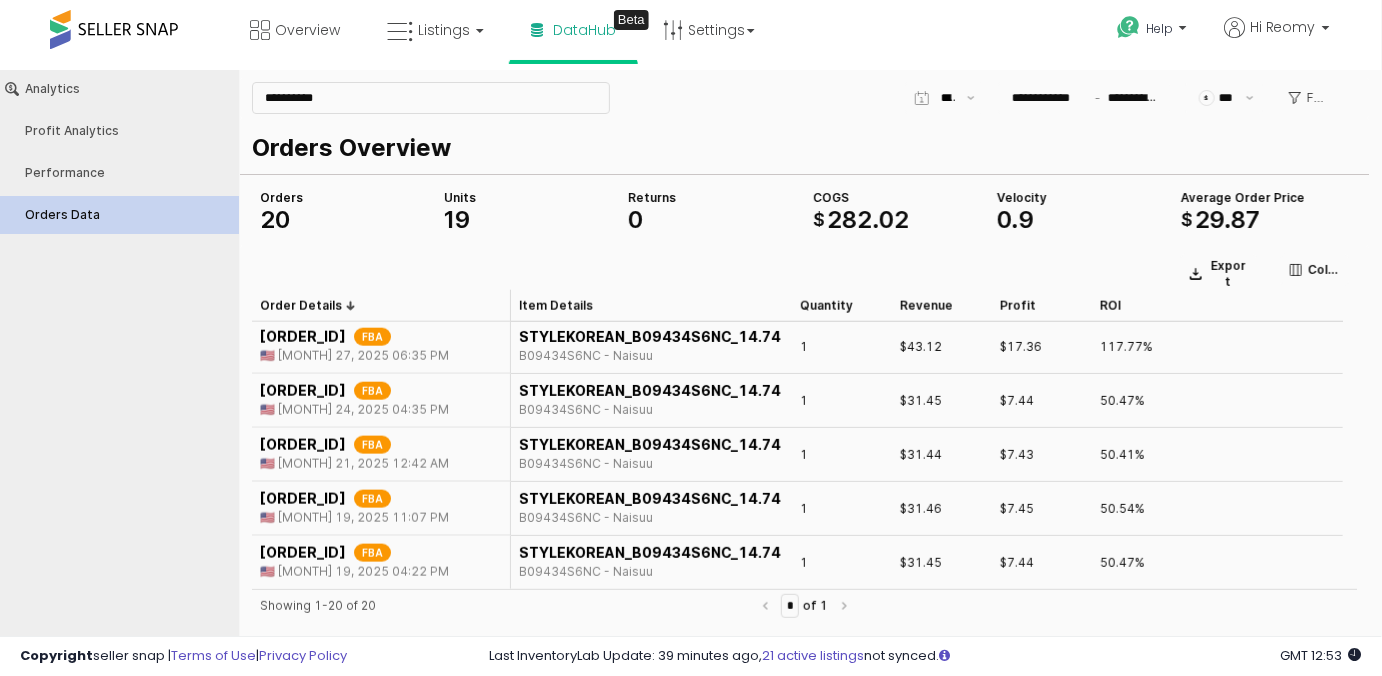 scroll, scrollTop: 806, scrollLeft: 0, axis: vertical 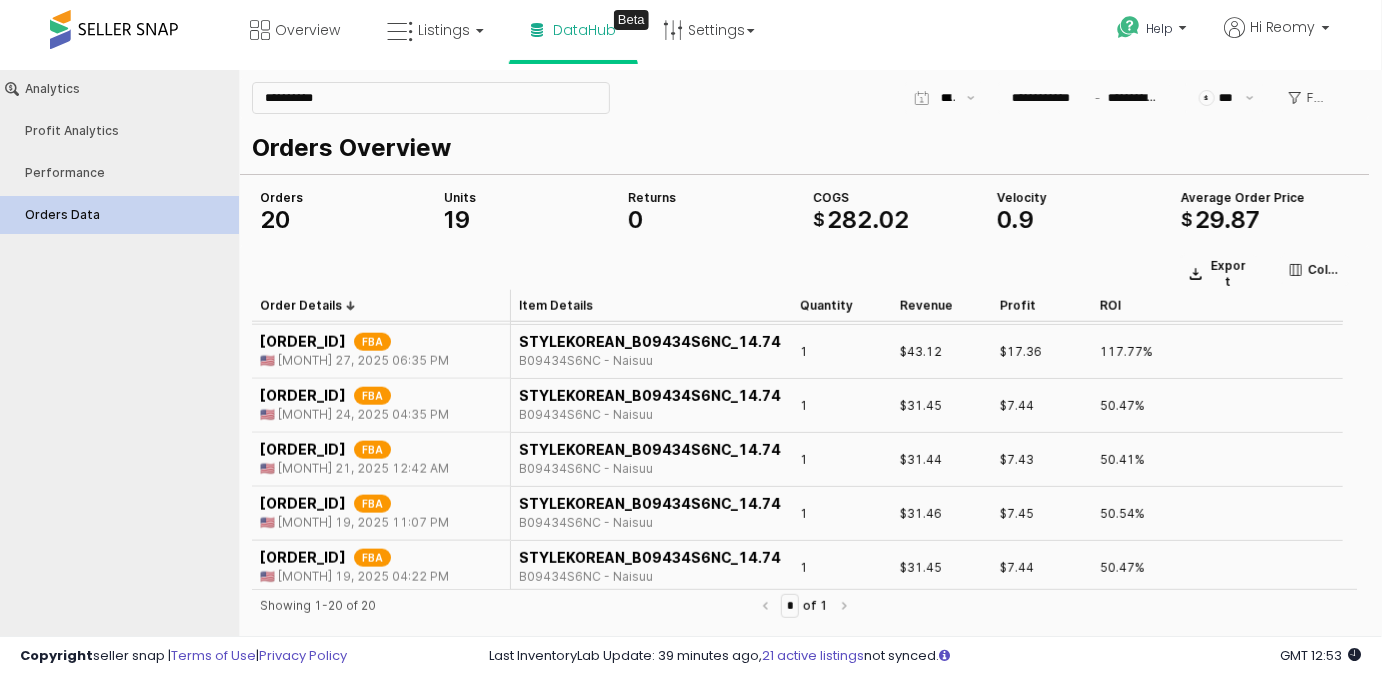 click on "Export Columns Order Details Order Details Item Details Item Details Quantity Quantity Revenue Revenue Profit Profit ROI ROI
[ORDER_ID]
FBA
🇺🇸 [MONTH] 07, 2025 03:48 PM
STYLEKOREAN_B09434S6NC_14.74
B09434S6NC - Naisuu
1 $30.67 $6.78 46.00%
[ORDER_ID]
FBA
🇺🇸 [MONTH] 05, 2025 08:36 PM
STYLEKOREAN_B09434S6NC_14.74
B09434S6NC - Naisuu
1 $31.57 $7.54 51.15%
[ORDER_ID]
FBA
🇺🇸 [MONTH] 03, 2025 01:06 AM
STYLEKOREAN_B09434S6NC_14.74
B09434S6NC - Naisuu
1 $30.03 $6.24 42.33%
[ORDER_ID]
FBA
🇺🇸 [MONTH] 02, 2025 09:51 PM
STYLEKOREAN_B09434S6NC_14.74
B09434S6NC - Naisuu
1 $30.02 $6.23 42.27%
[ORDER_ID]
FBA
🇺🇸 [MONTH] 01, 2025 06:34 PM
STYLEKOREAN_B09434S6NC_14.74
B09434S6NC - Naisuu
1 $30.03 $6.24 42.33%
[ORDER_ID]
FBA" at bounding box center [804, 573] 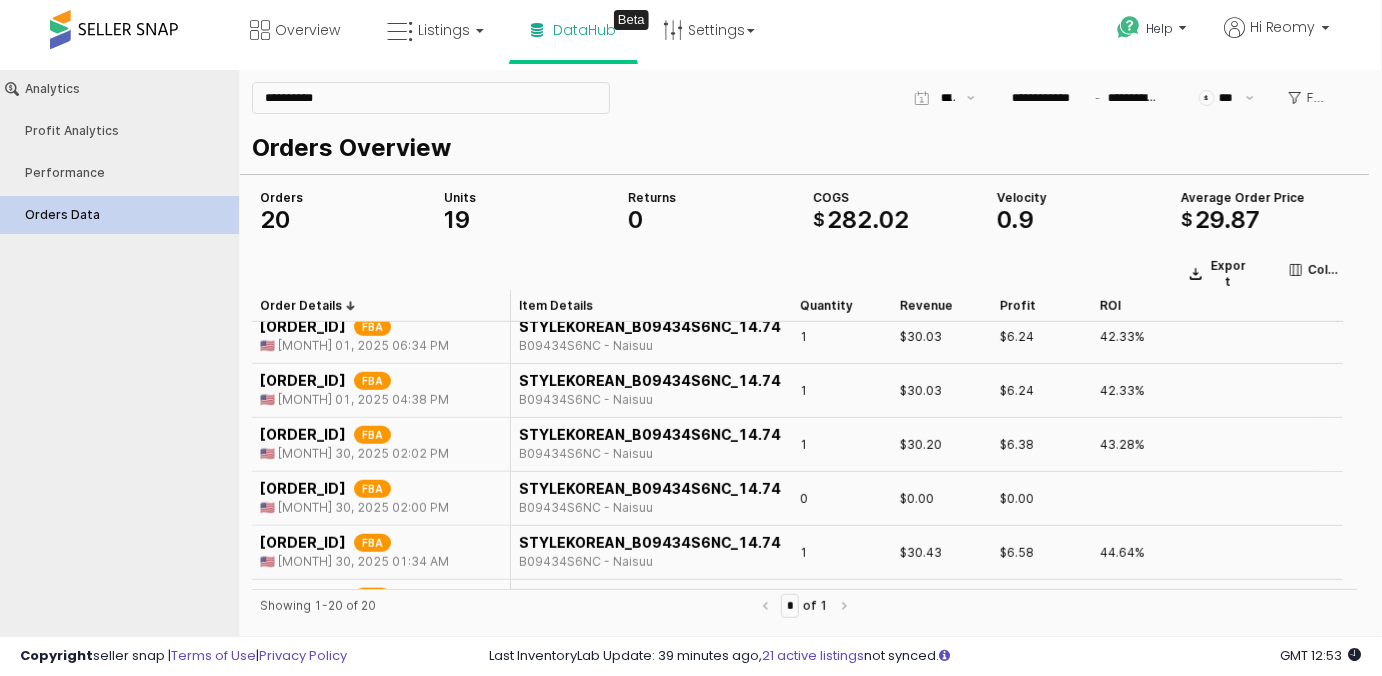 scroll, scrollTop: 442, scrollLeft: 0, axis: vertical 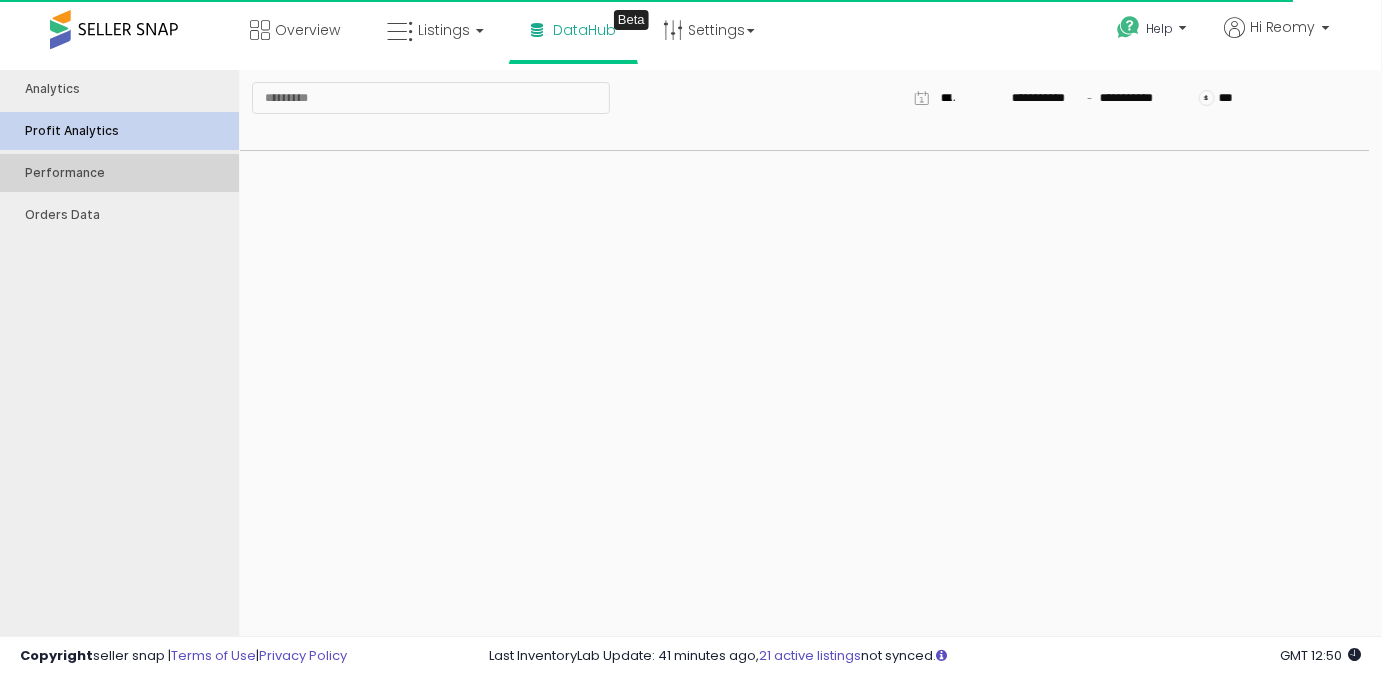 click on "Performance" at bounding box center (129, 172) 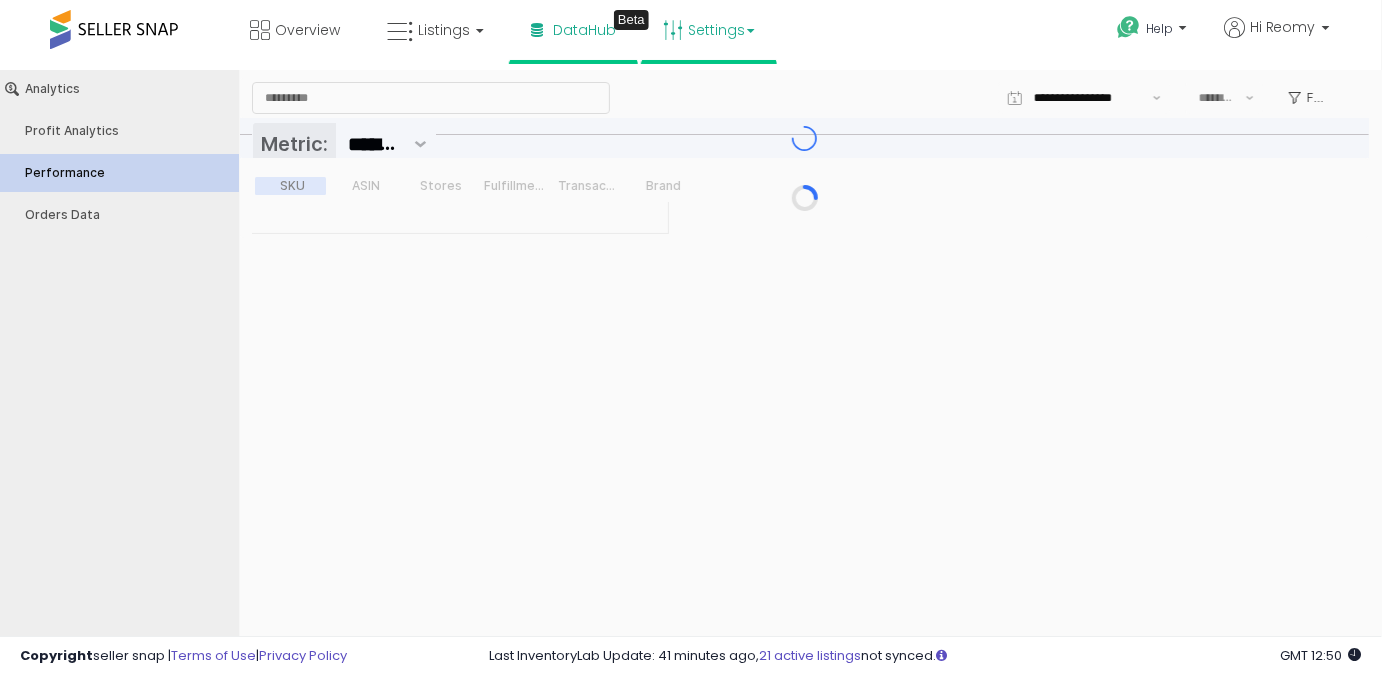 type on "***" 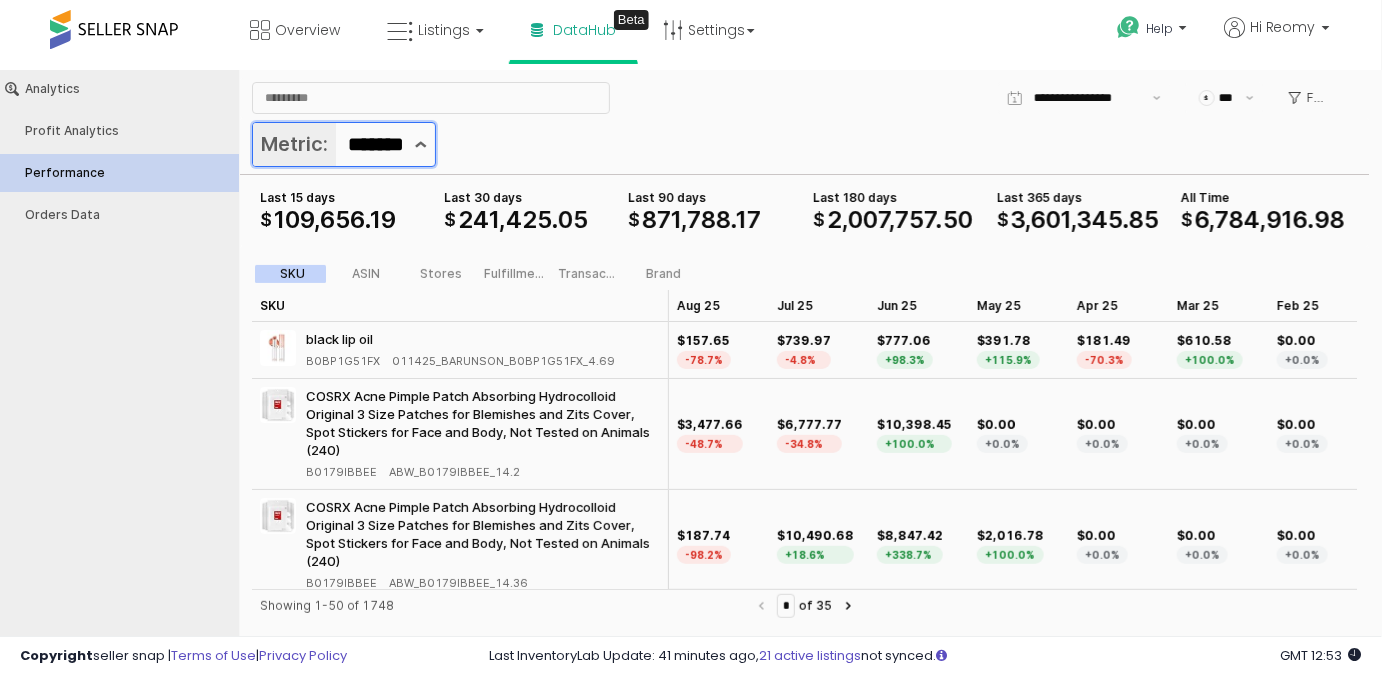 click at bounding box center [420, 143] 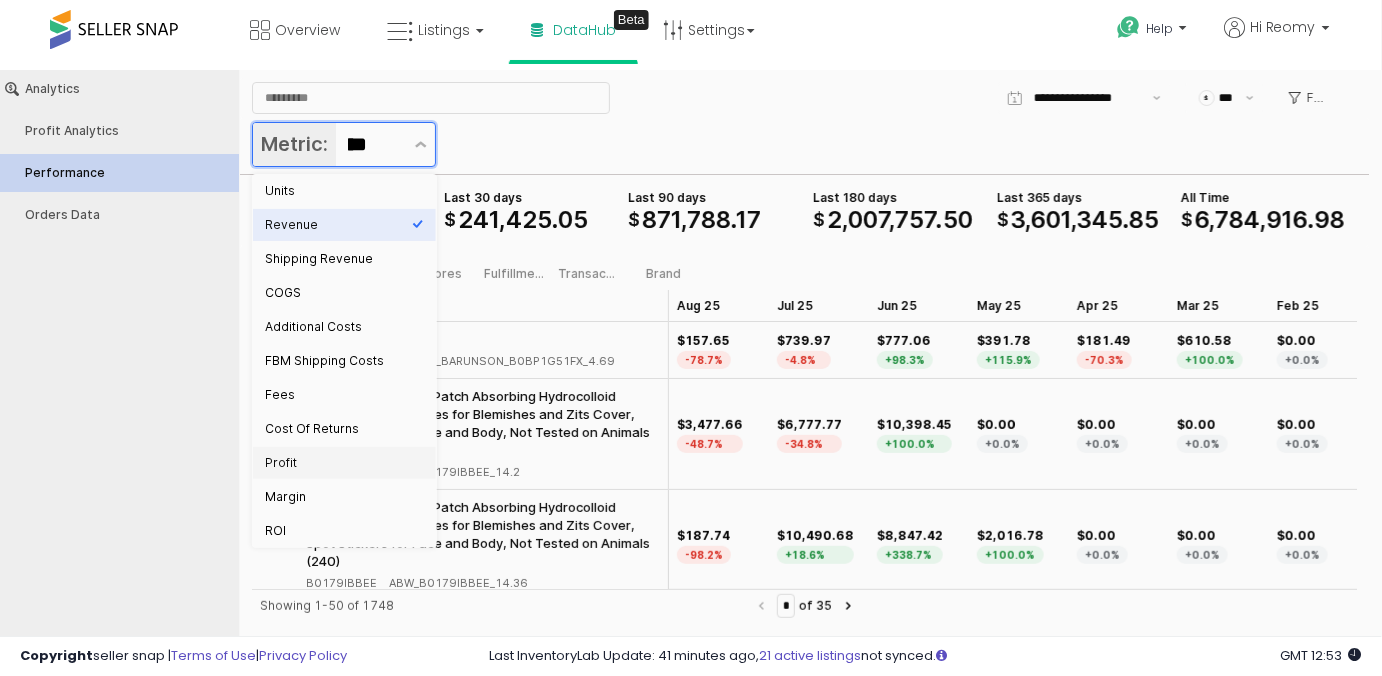 click on "Profit" at bounding box center [338, 462] 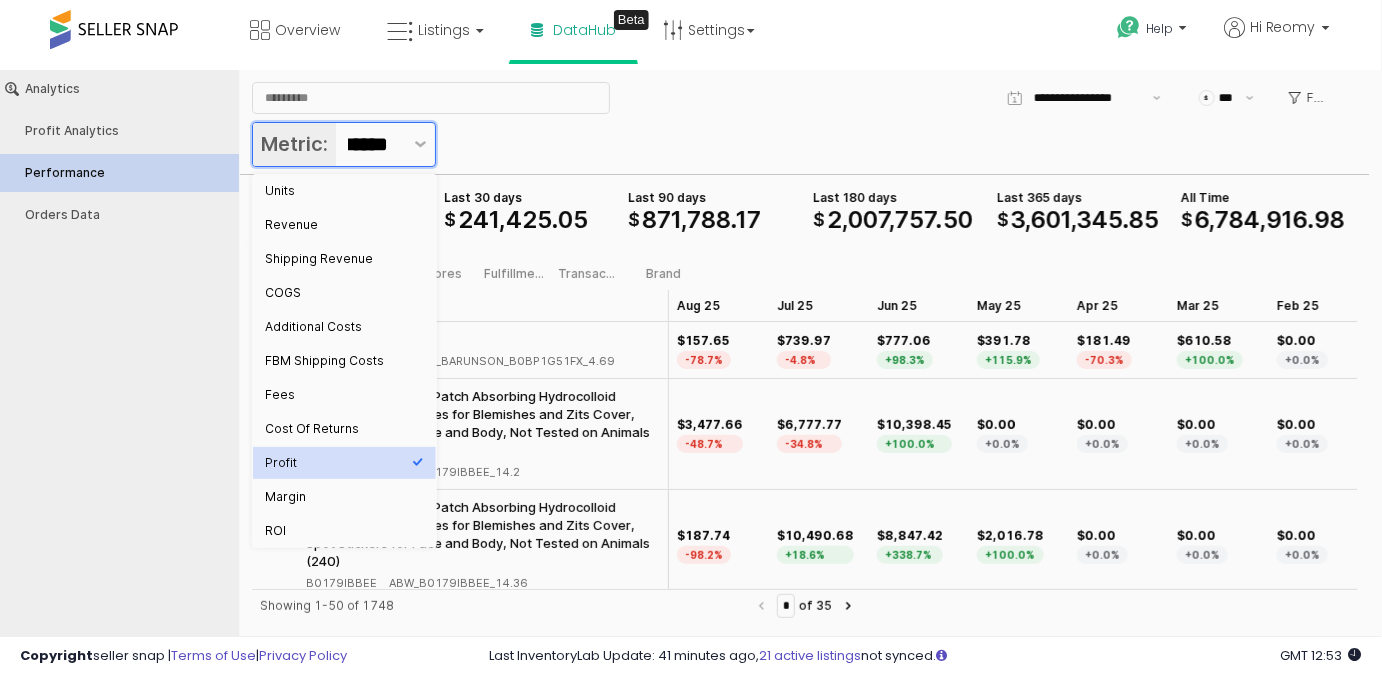 scroll, scrollTop: 0, scrollLeft: 16, axis: horizontal 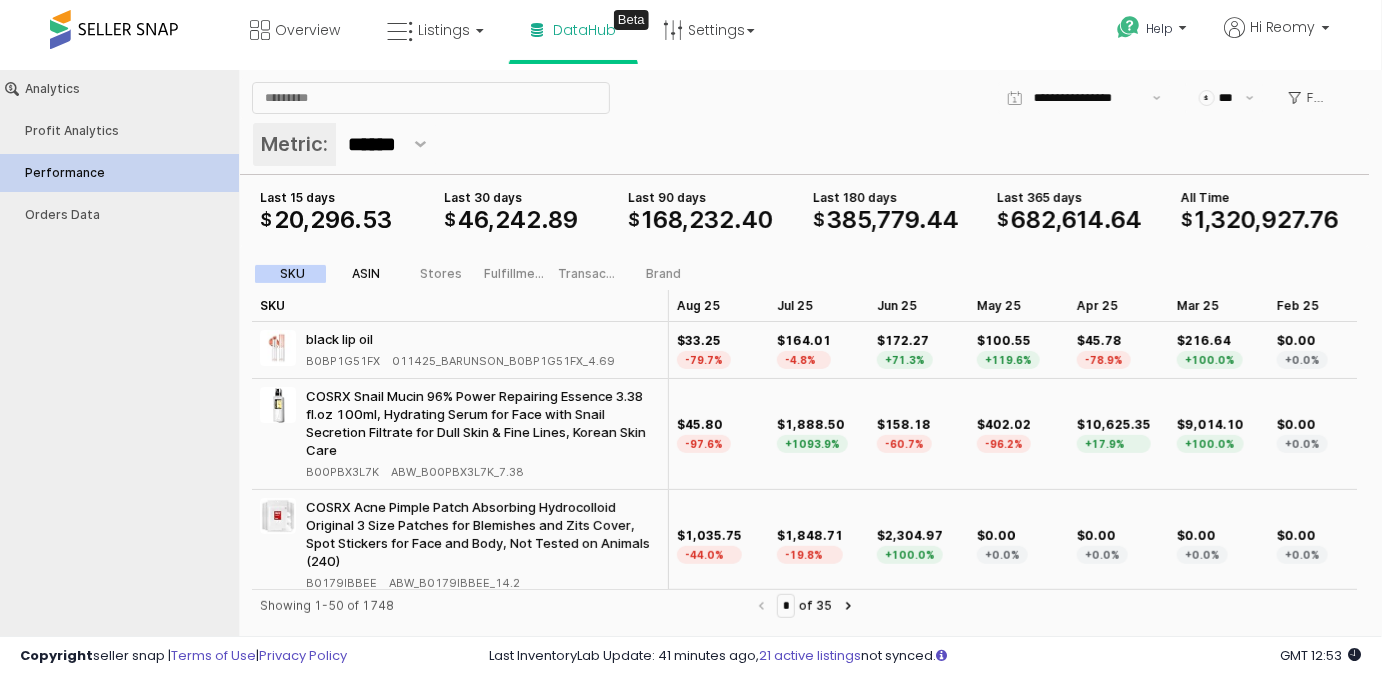 click on "ASIN" at bounding box center (366, 273) 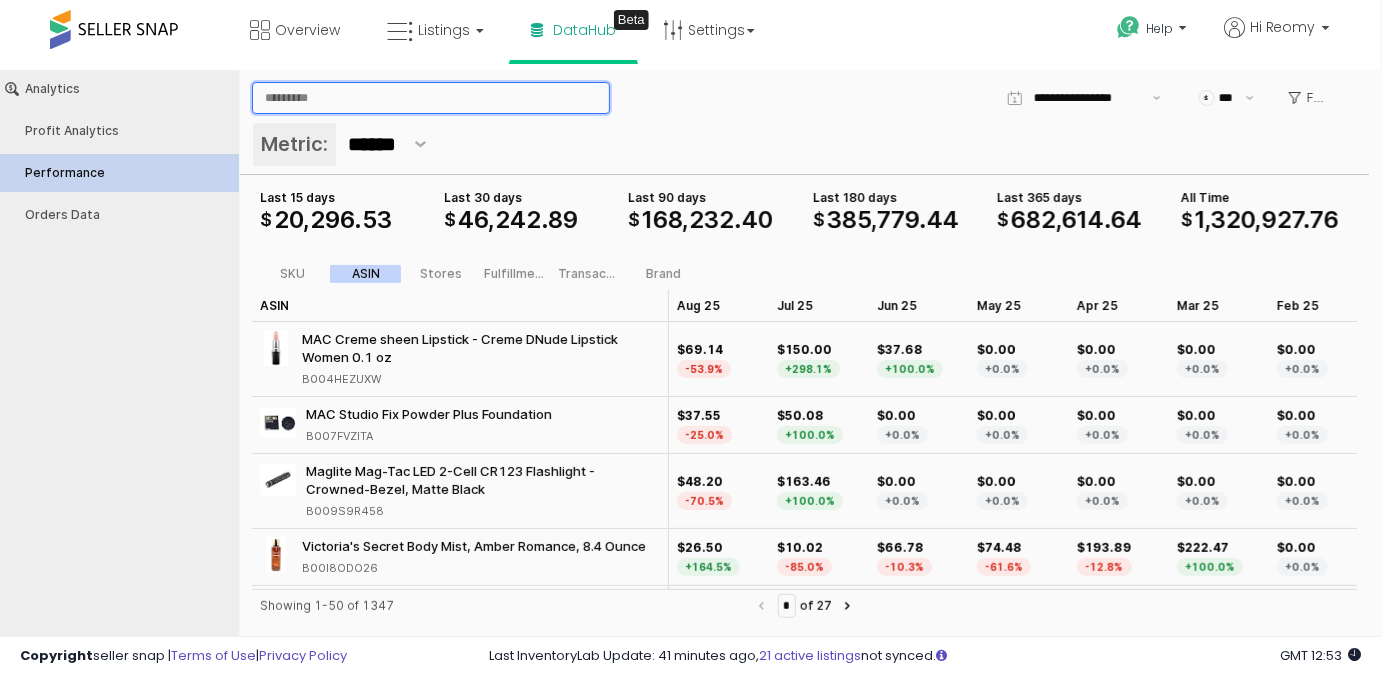 click at bounding box center (431, 97) 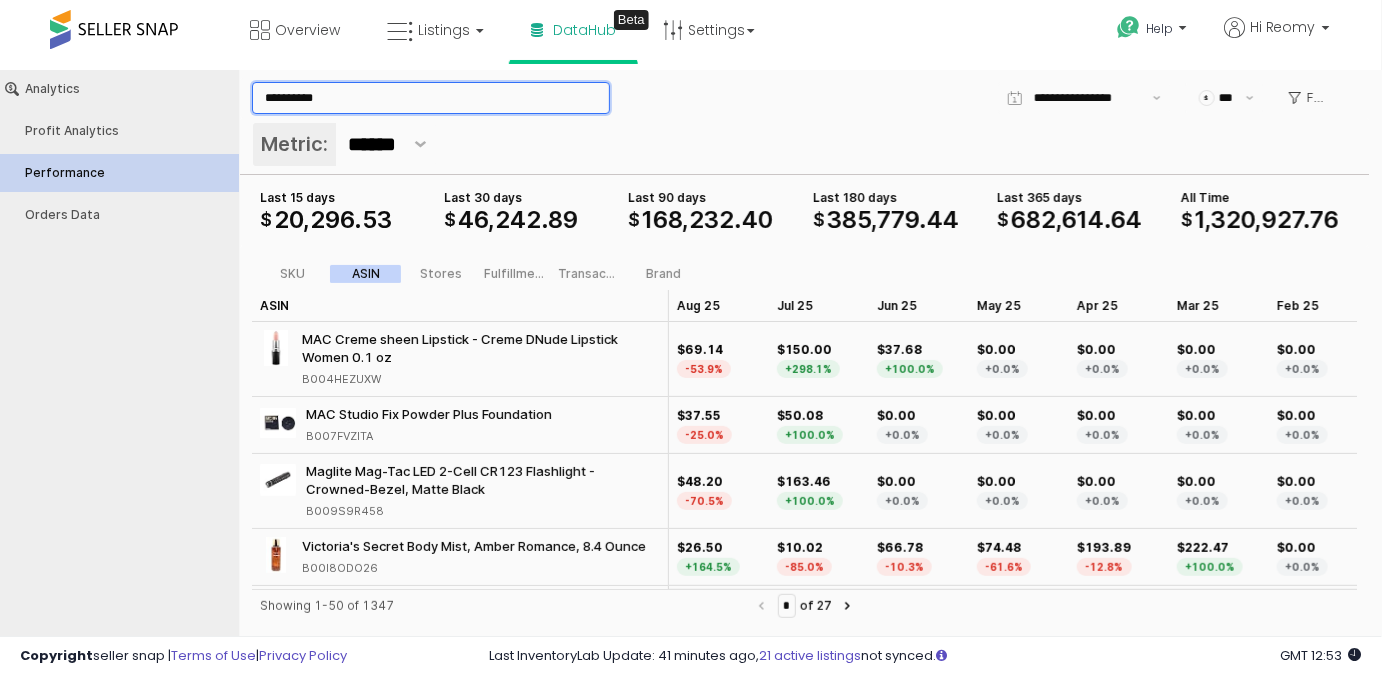 type on "**********" 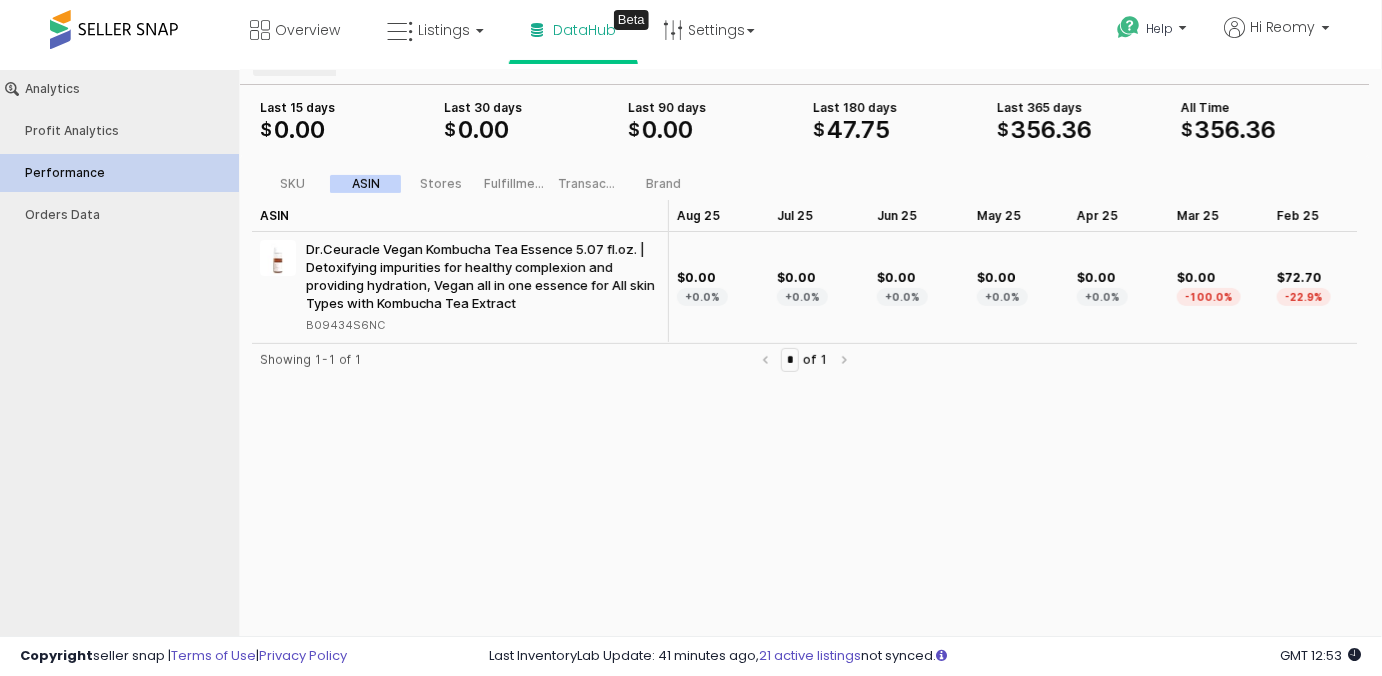 scroll, scrollTop: 0, scrollLeft: 0, axis: both 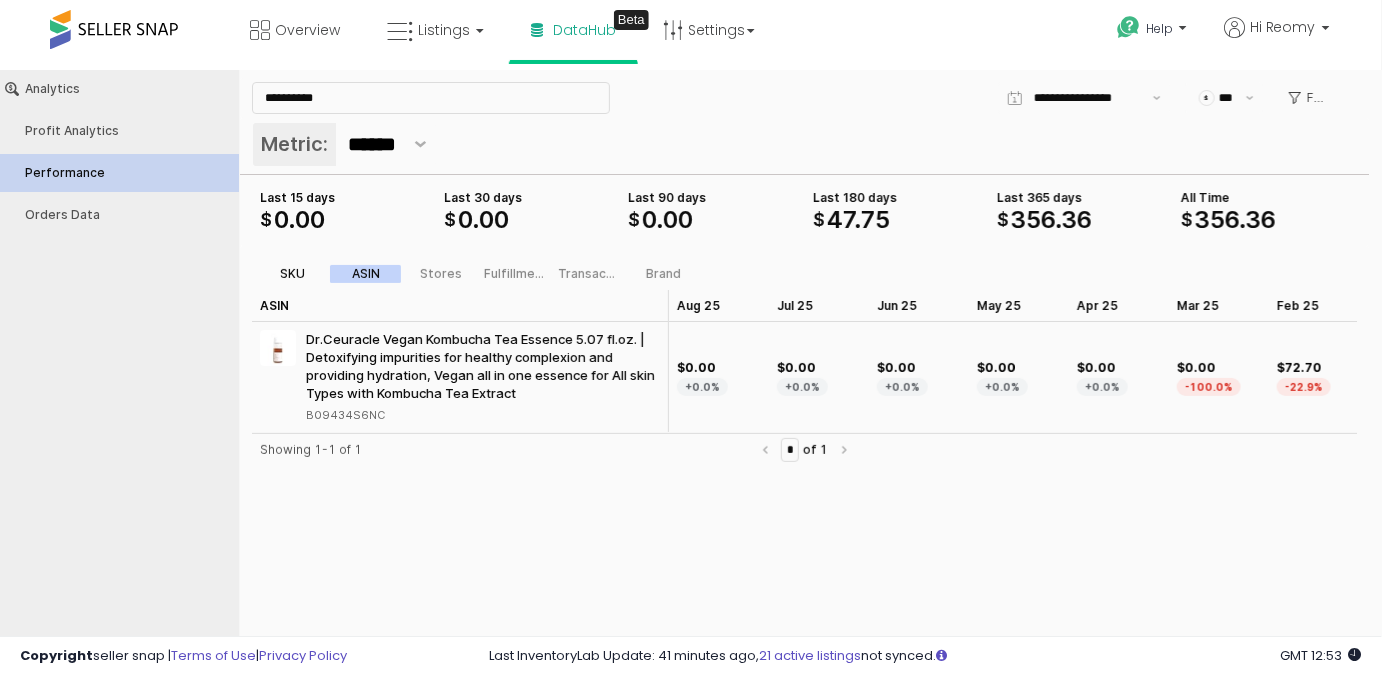 click on "SKU" at bounding box center [292, 273] 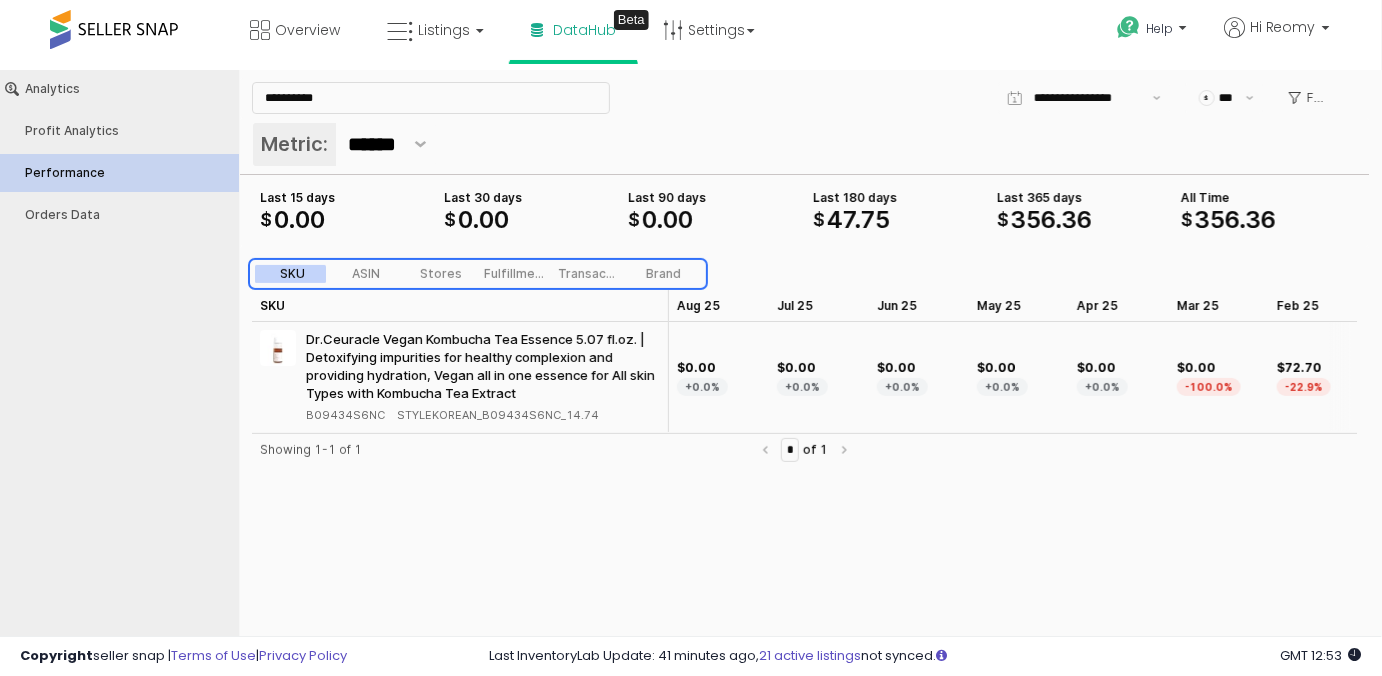 scroll, scrollTop: 0, scrollLeft: 272, axis: horizontal 